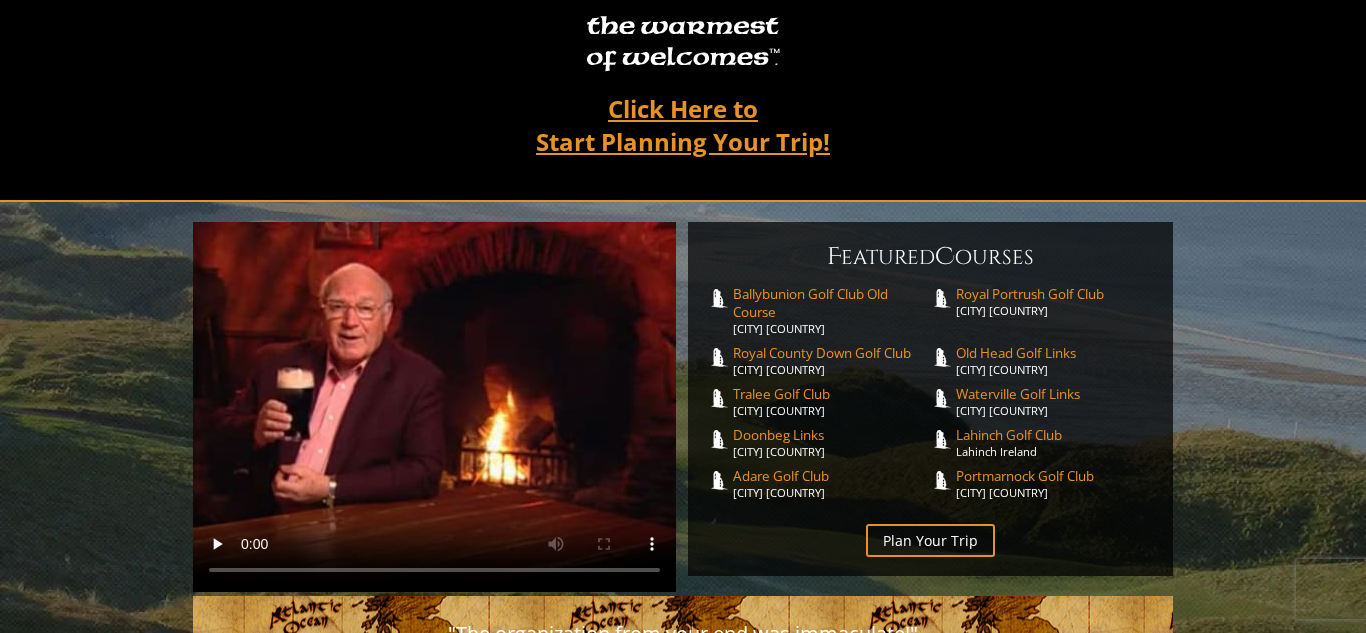 scroll, scrollTop: 286, scrollLeft: 0, axis: vertical 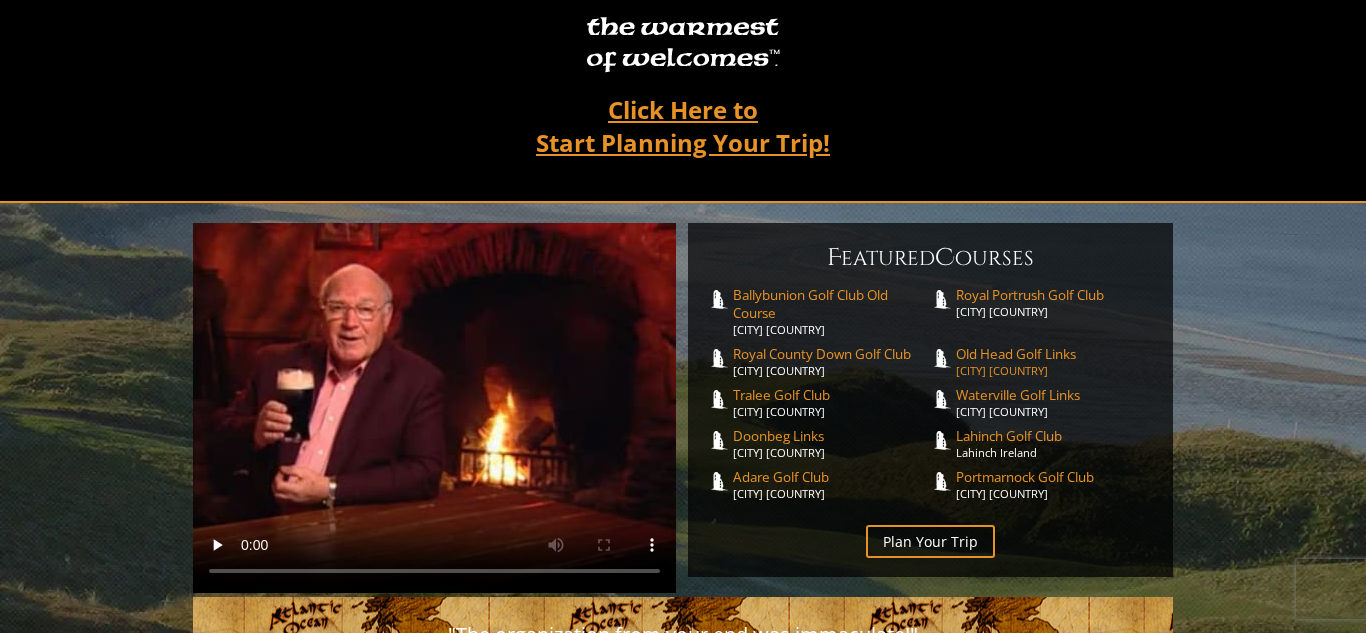click on "Old Head Golf Links" at bounding box center (1055, 354) 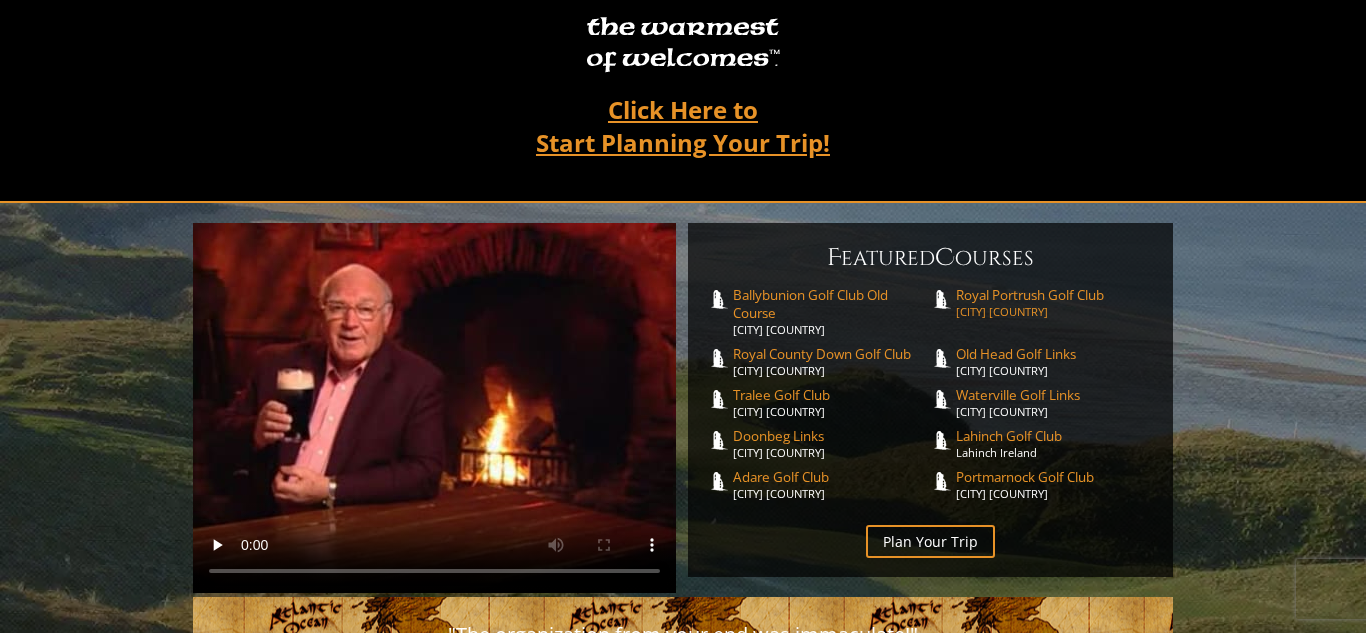 click on "Royal Portrush Golf Club" at bounding box center [1055, 295] 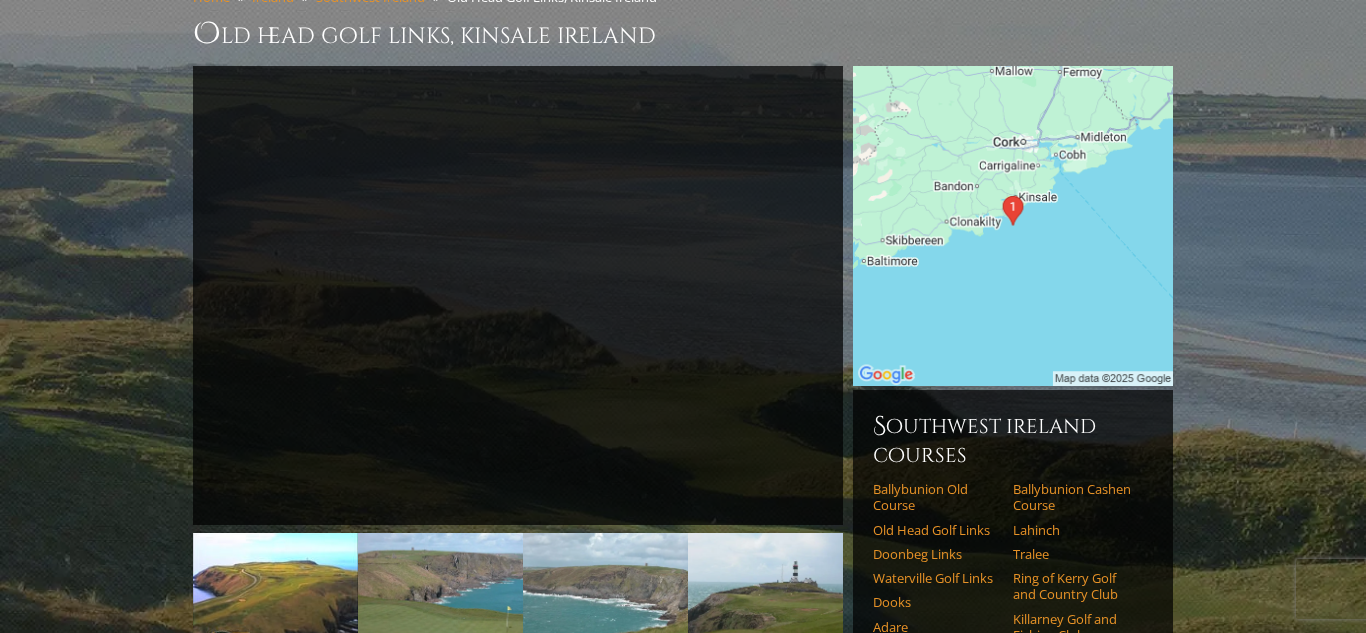 scroll, scrollTop: 209, scrollLeft: 0, axis: vertical 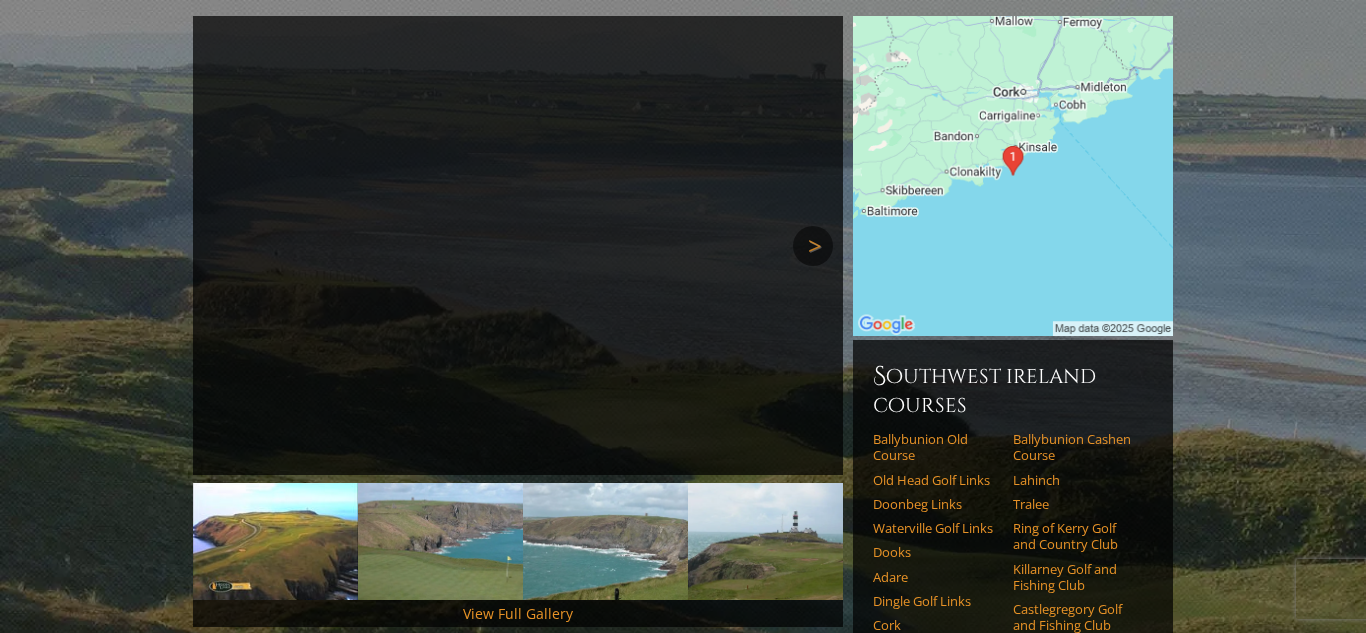 click on "Next" at bounding box center (813, 246) 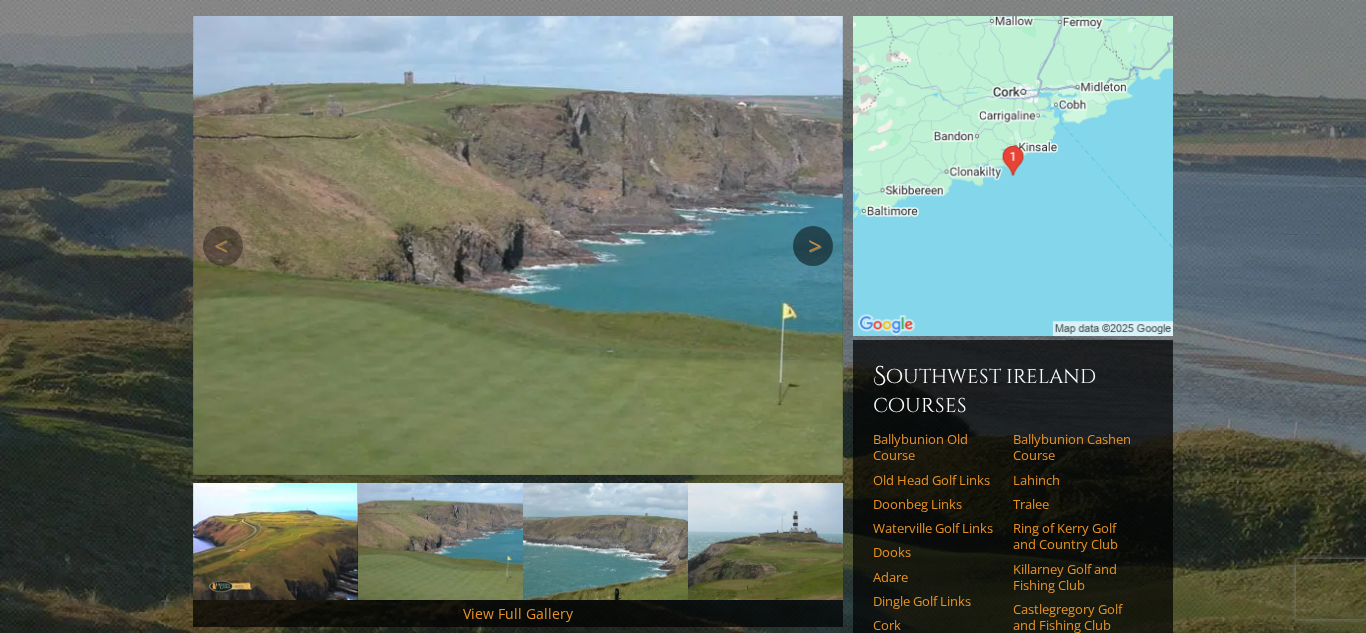 click on "Next" at bounding box center (813, 246) 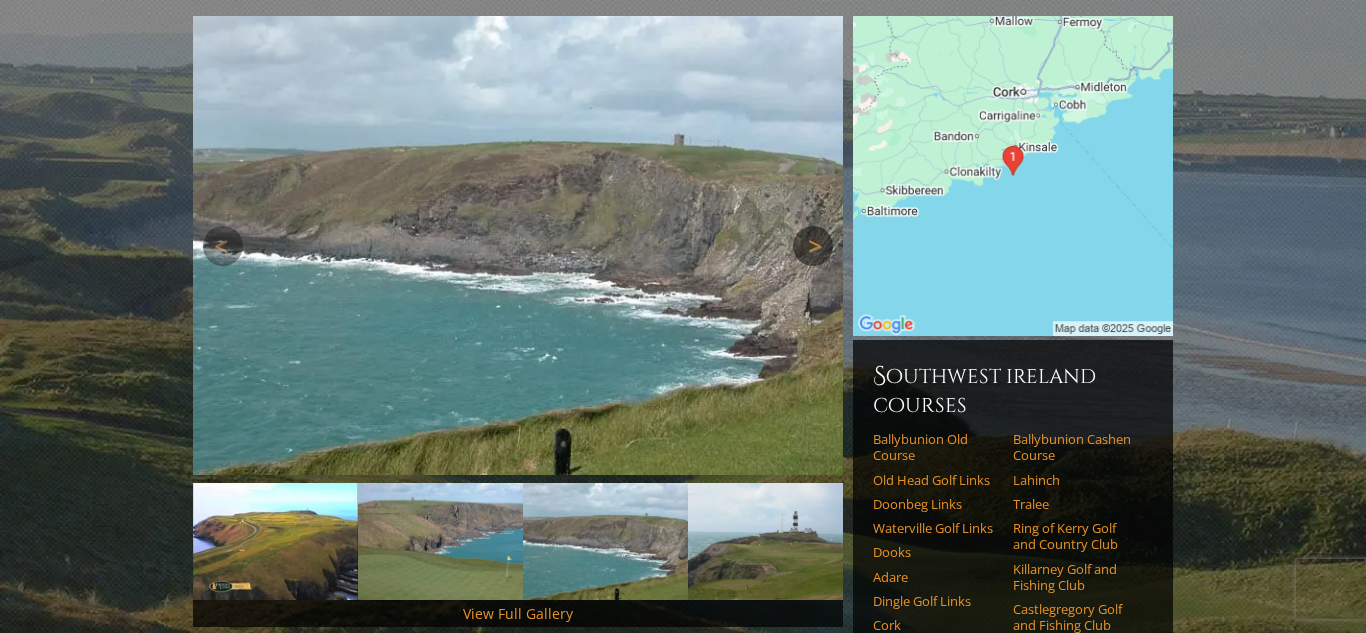 click on "Next" at bounding box center (813, 246) 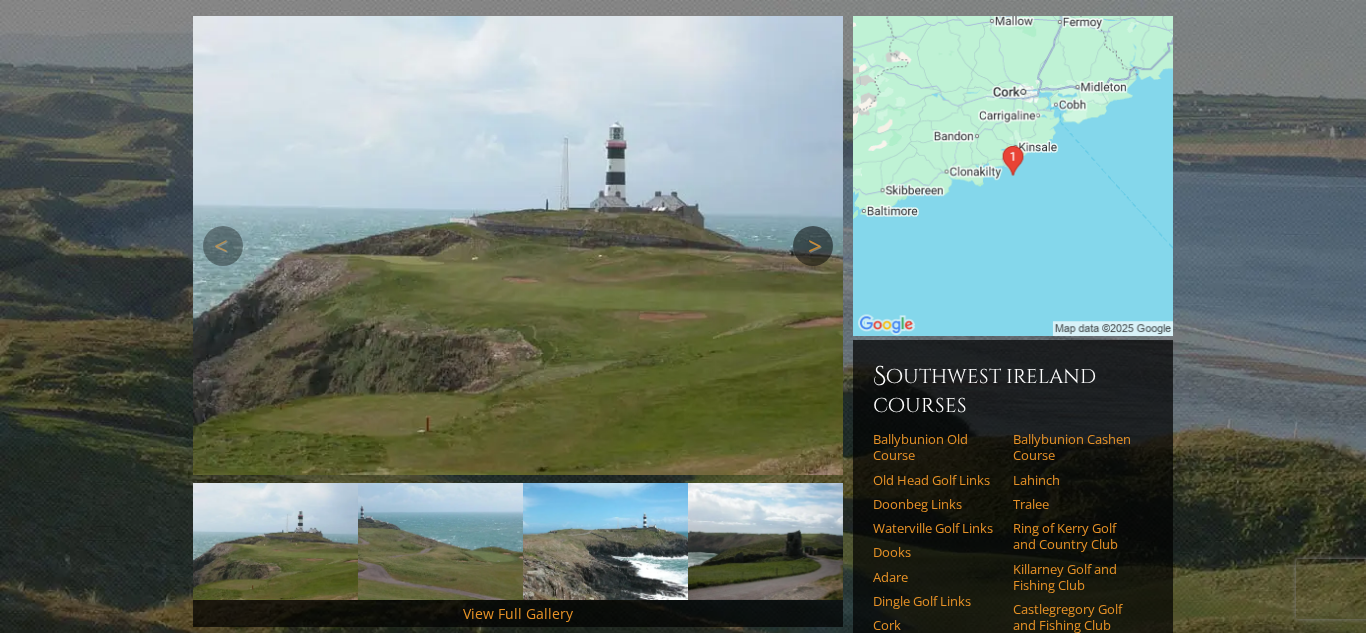click on "Next" at bounding box center (813, 246) 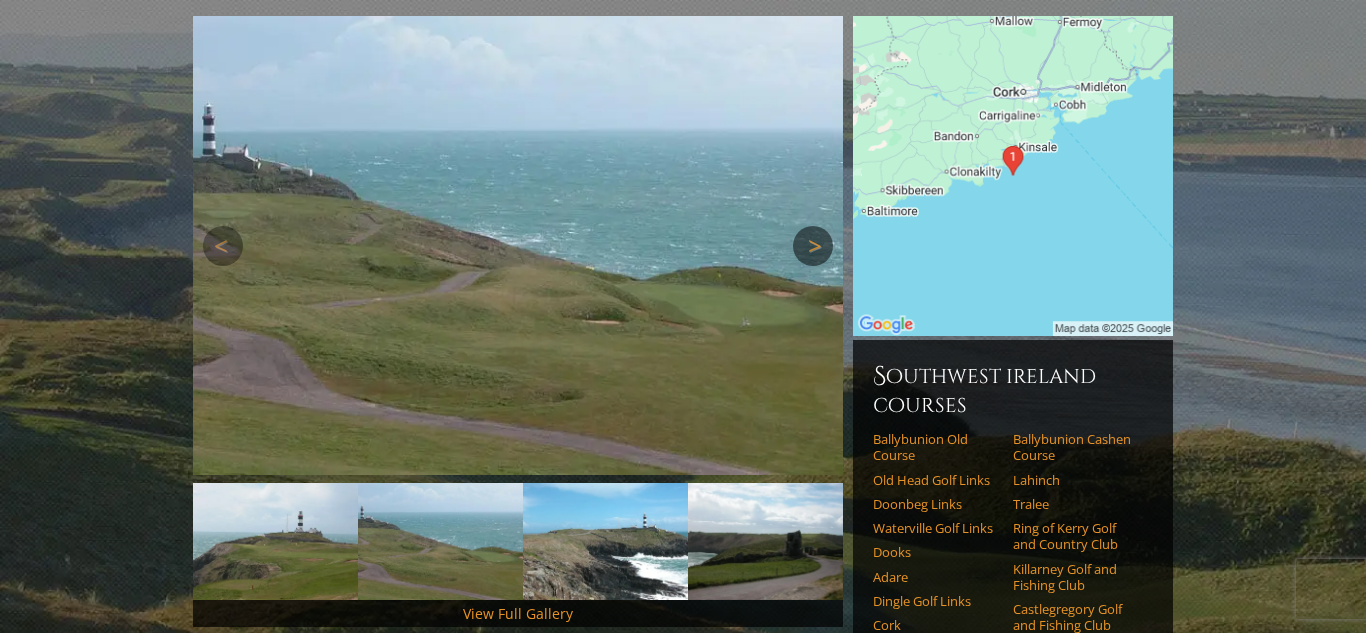 click on "Next" at bounding box center (813, 246) 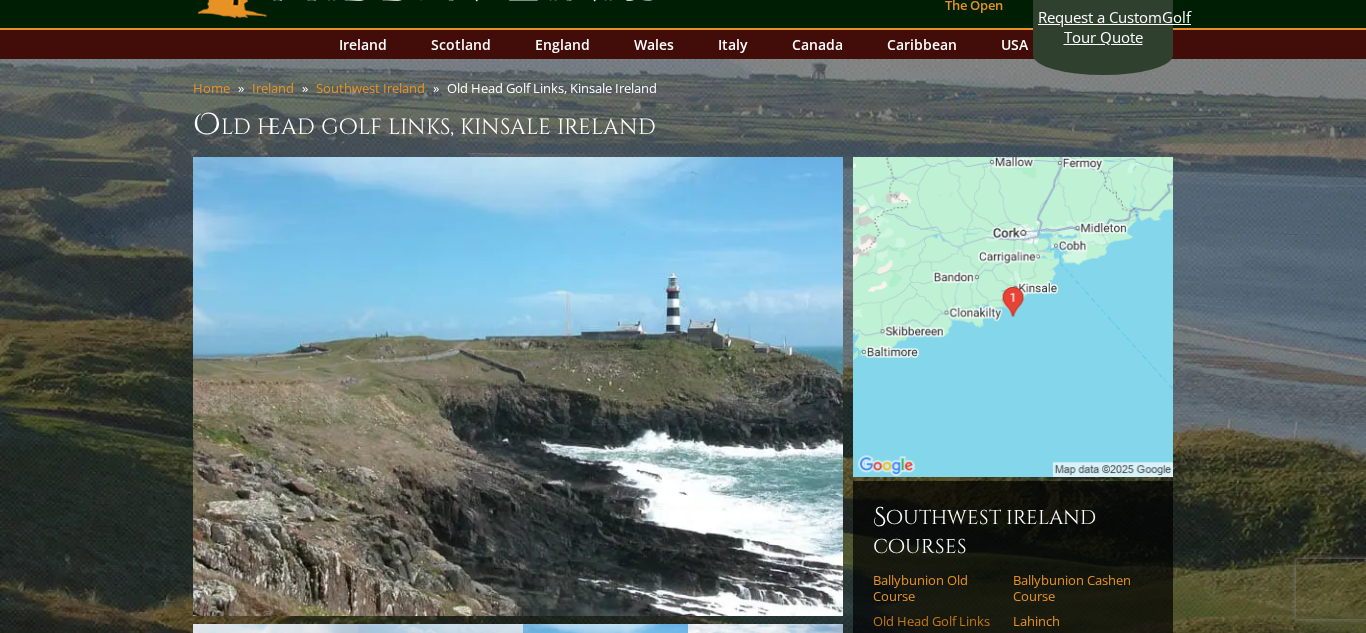 scroll, scrollTop: 0, scrollLeft: 0, axis: both 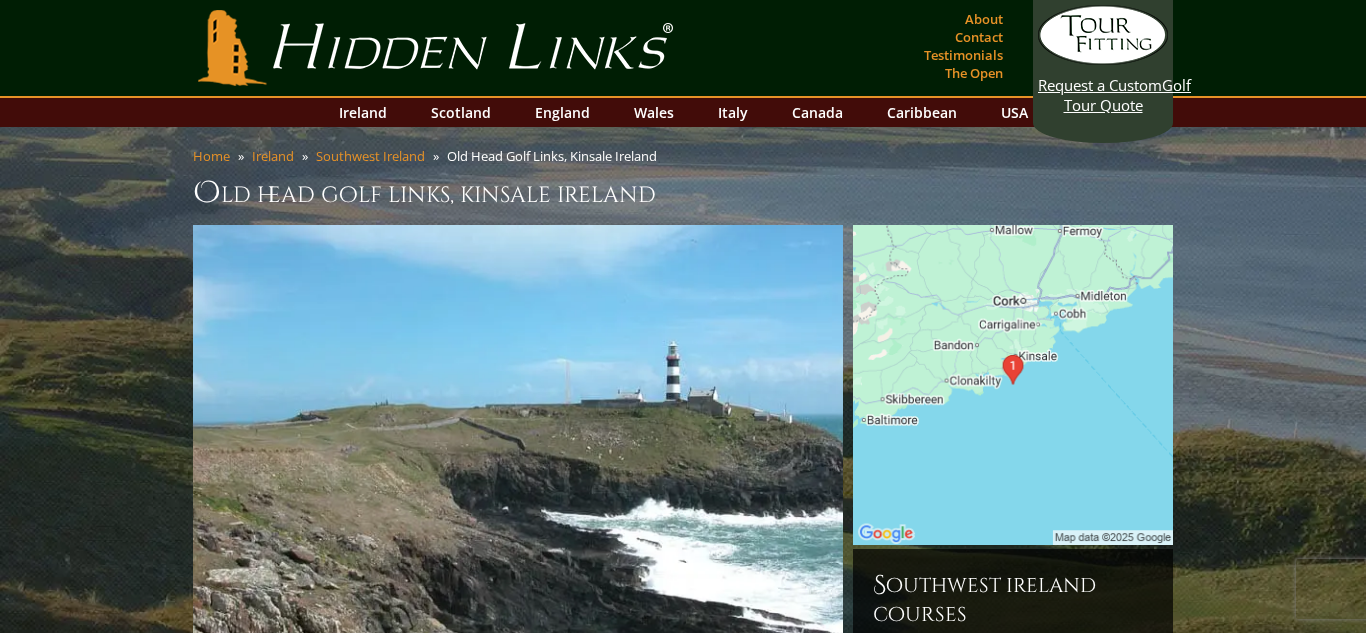 click at bounding box center (1013, 385) 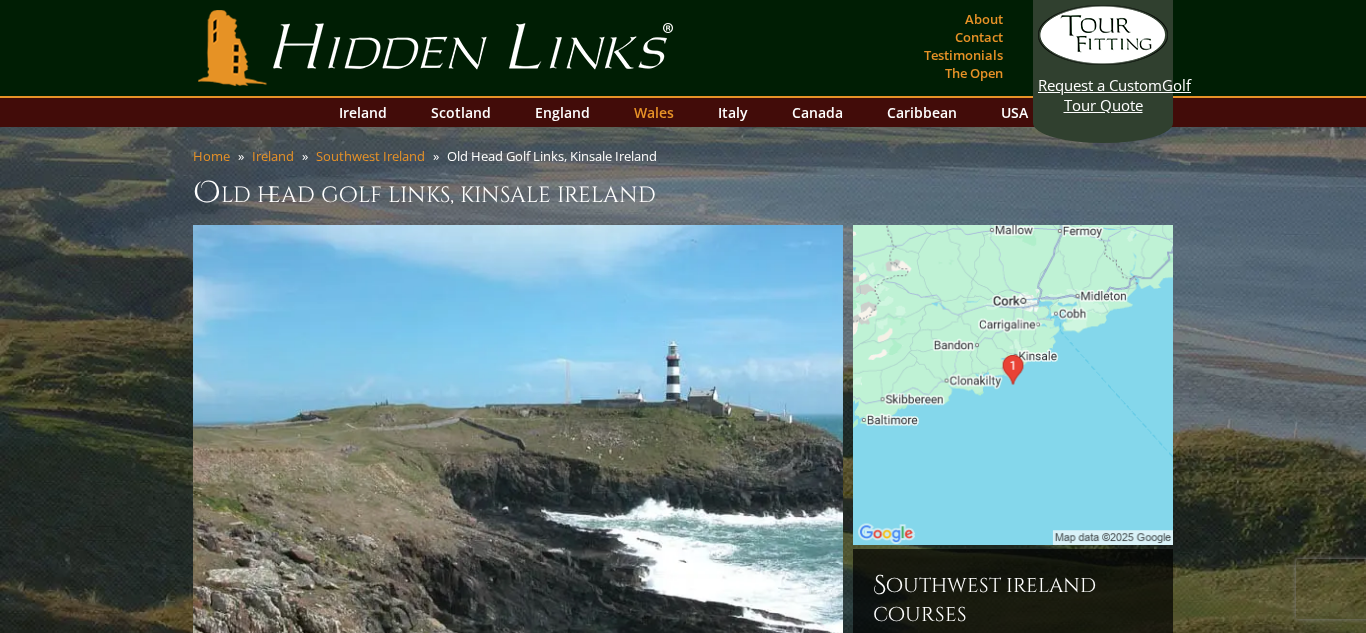 click on "Wales" at bounding box center [654, 112] 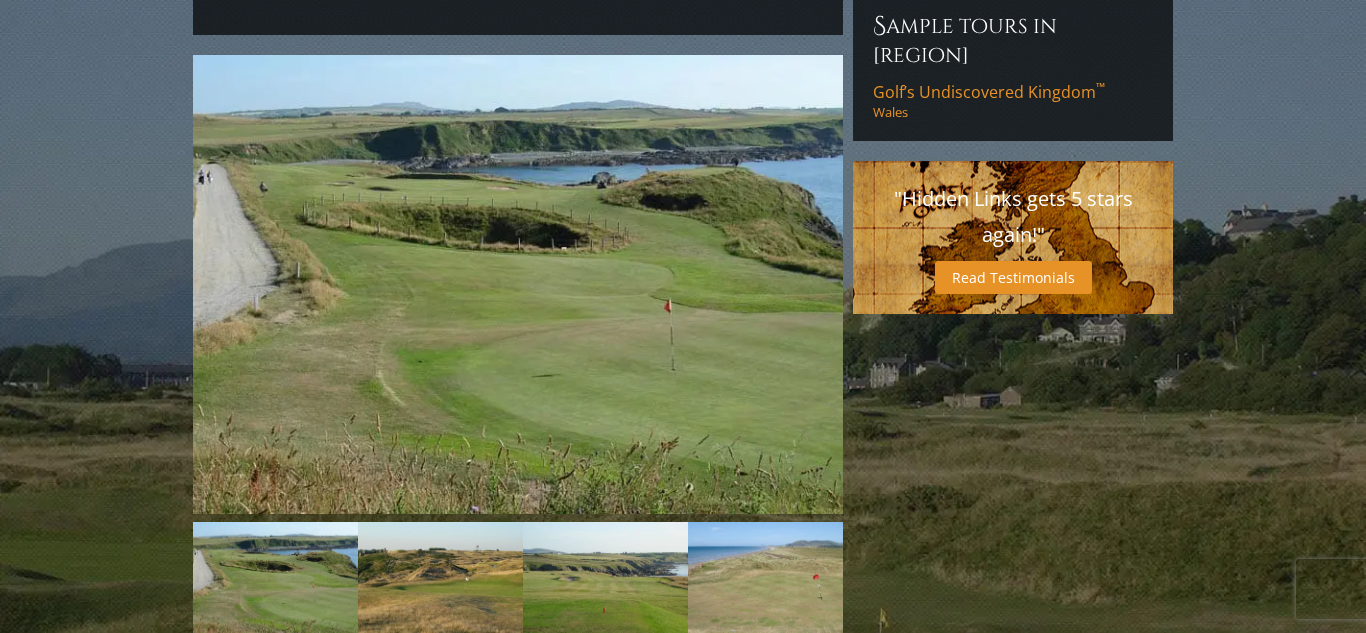 scroll, scrollTop: 571, scrollLeft: 0, axis: vertical 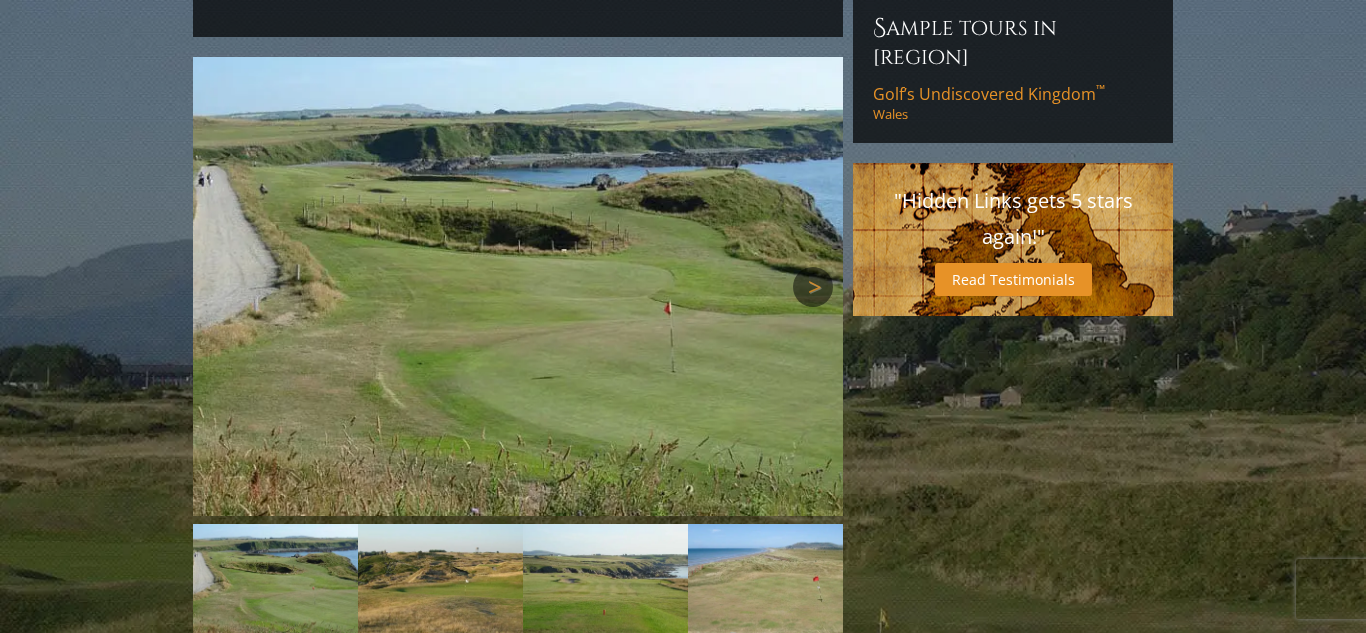 click on "Next" at bounding box center (813, 287) 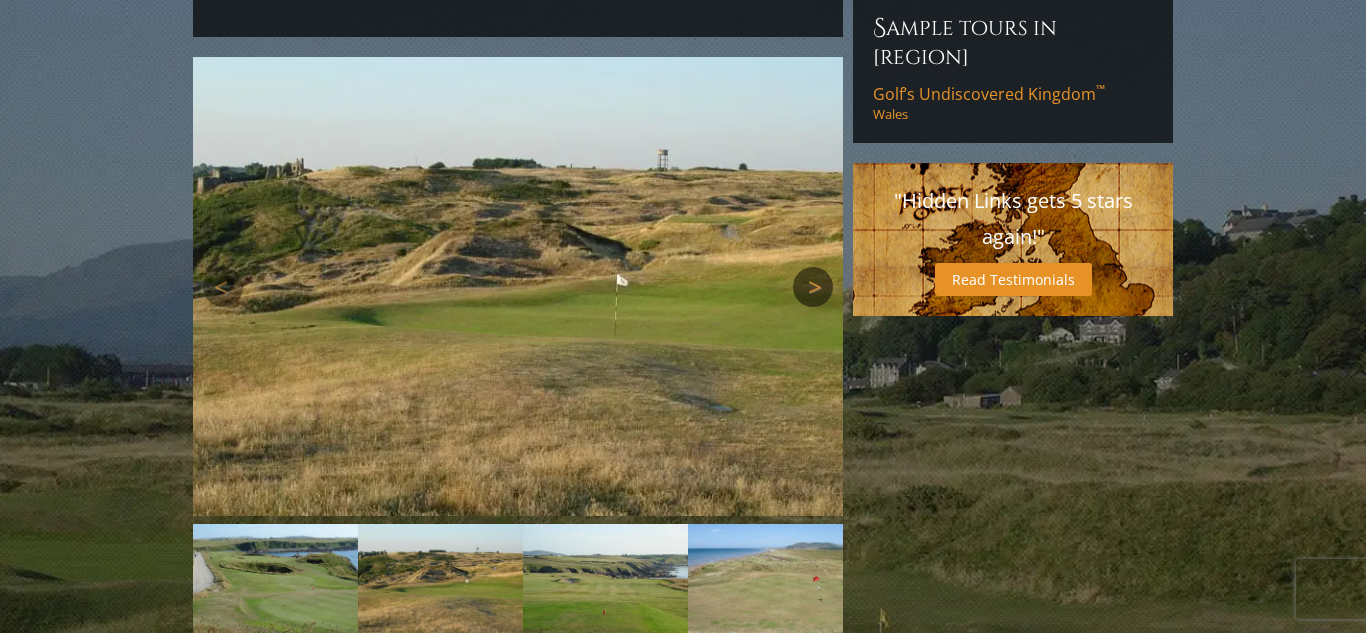 click on "Next" at bounding box center [813, 287] 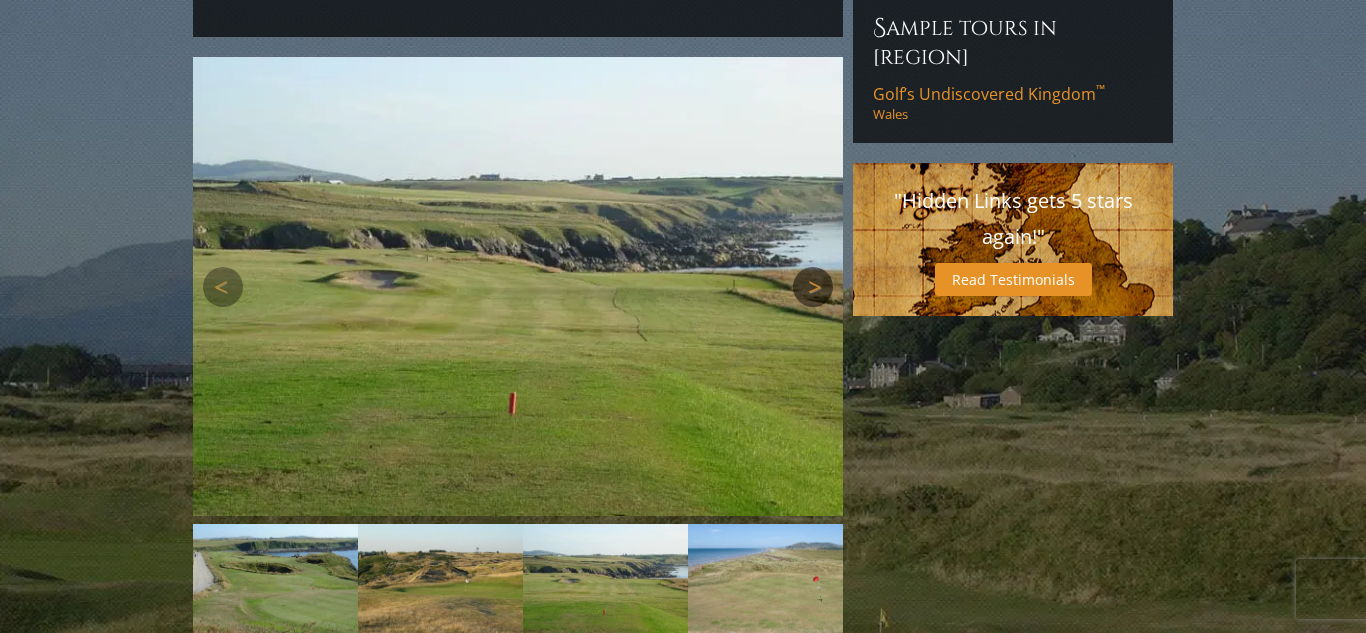 click on "Next" at bounding box center (813, 287) 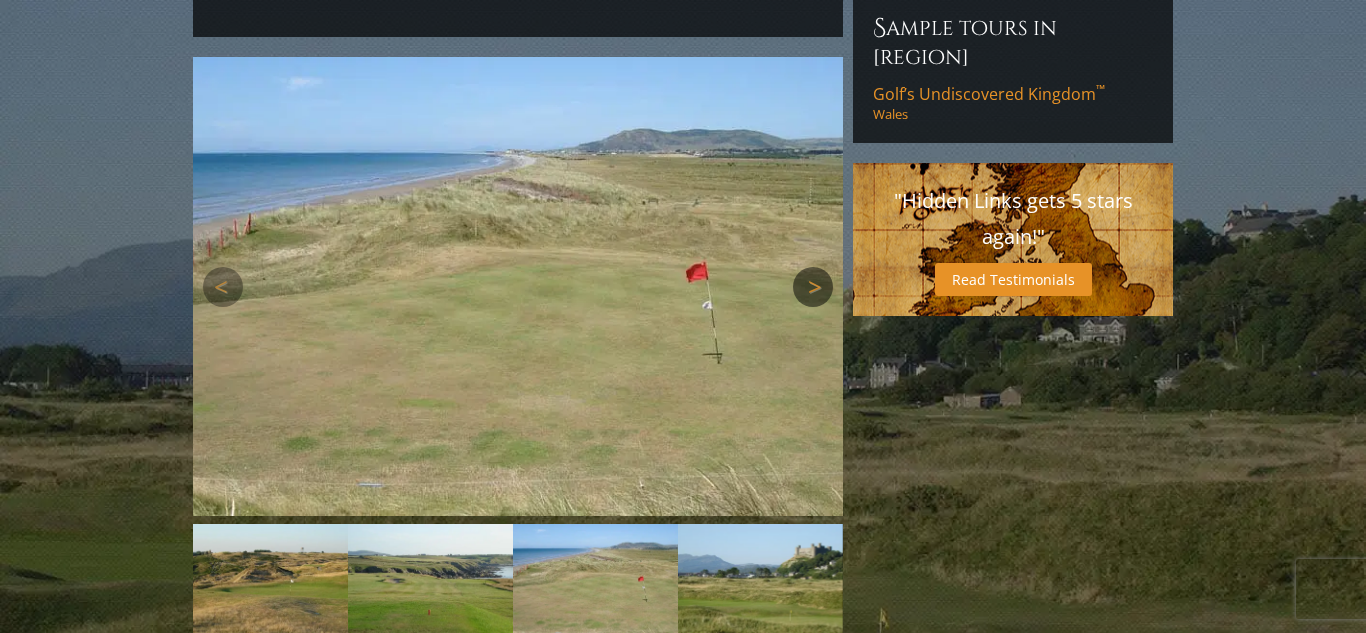click on "Next" at bounding box center (813, 287) 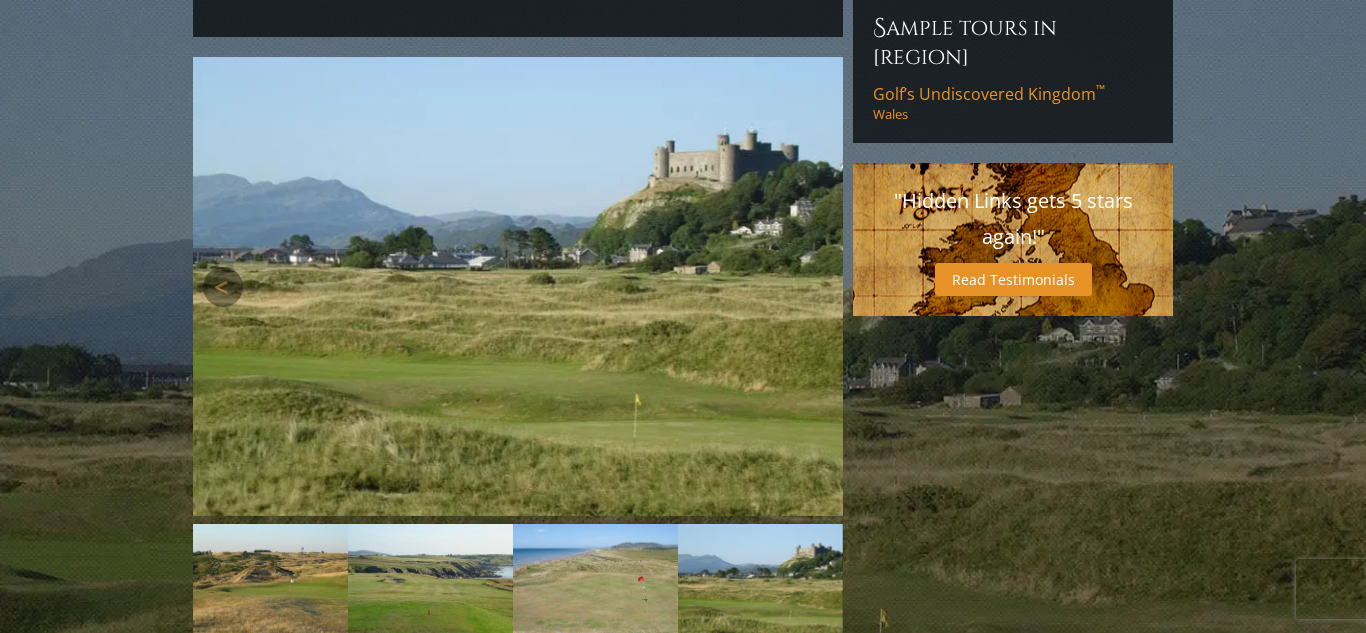 click on "Next" at bounding box center (813, 287) 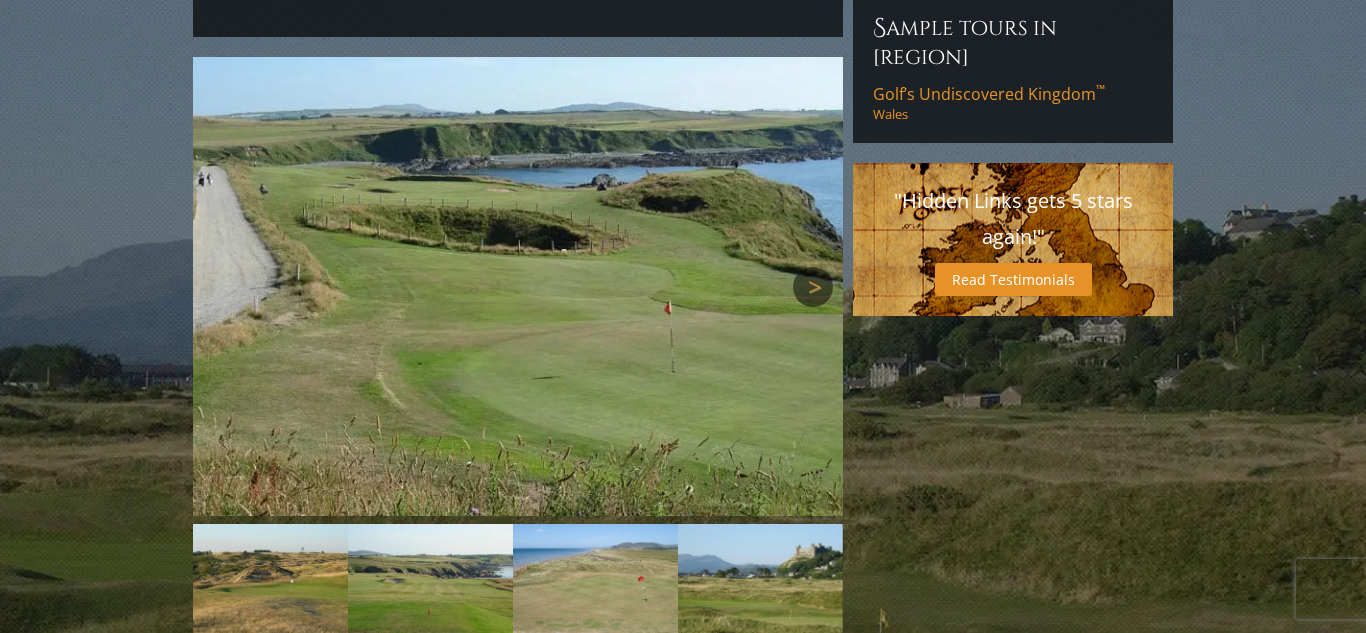 click on "Next" at bounding box center [813, 287] 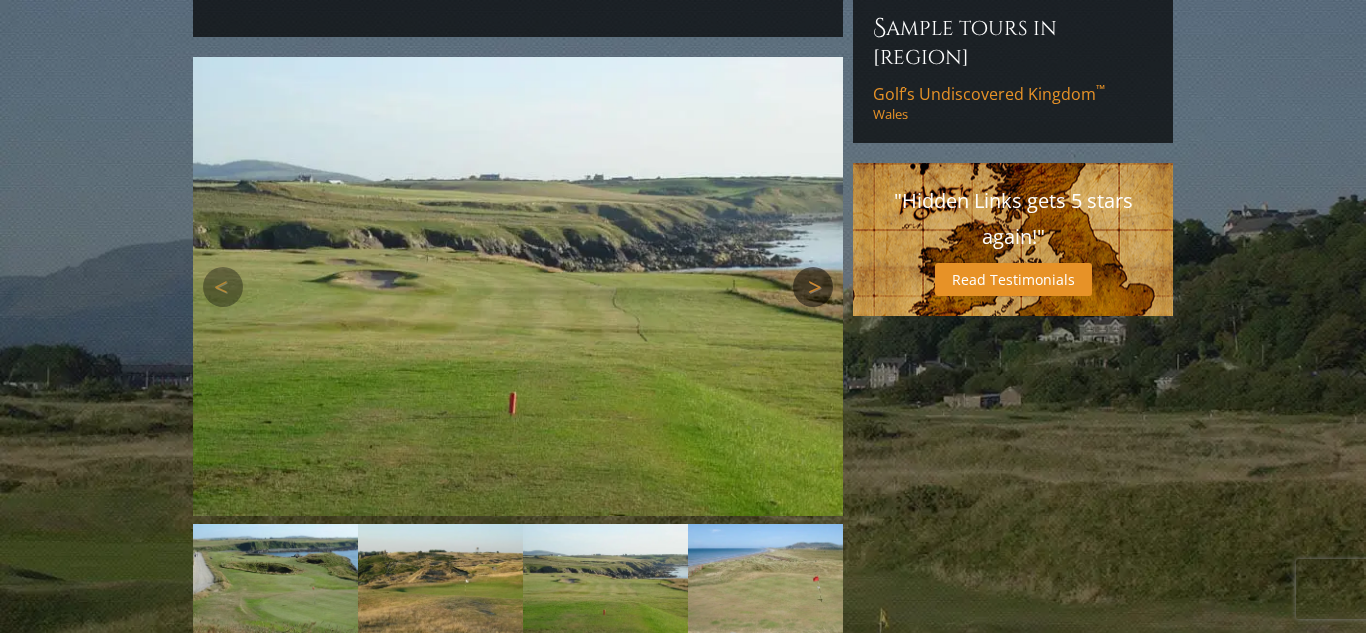 click on "Next" at bounding box center [813, 287] 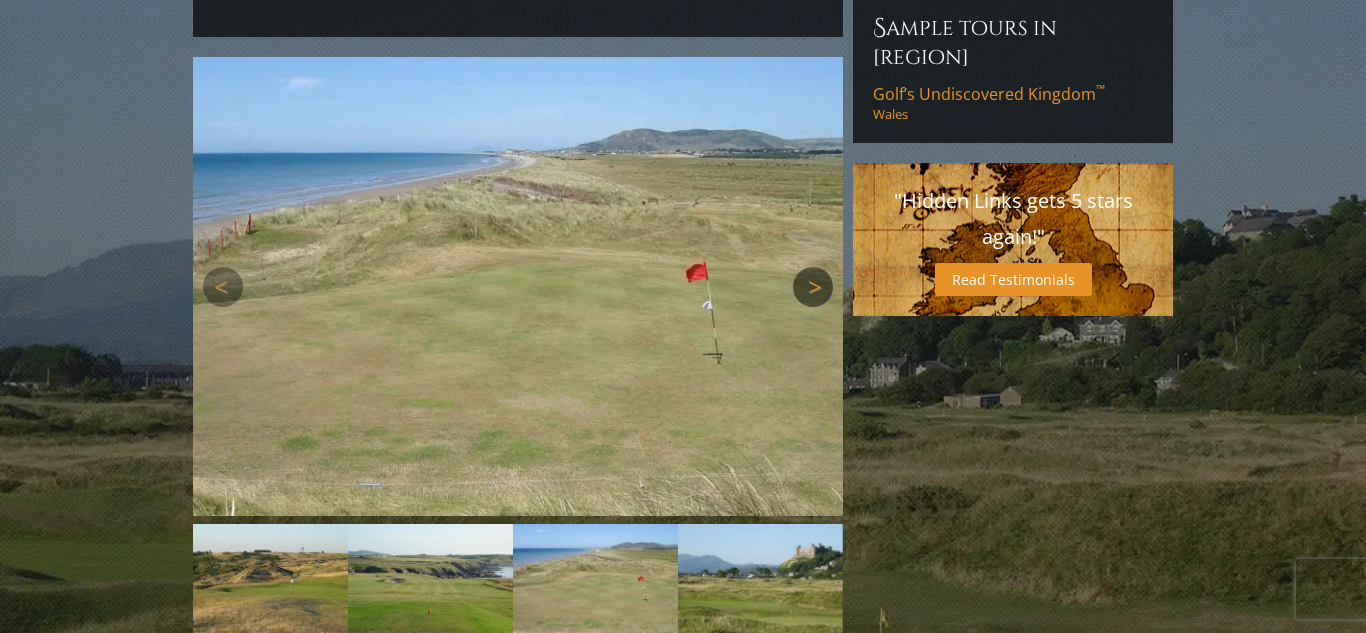 click on "Next" at bounding box center [813, 287] 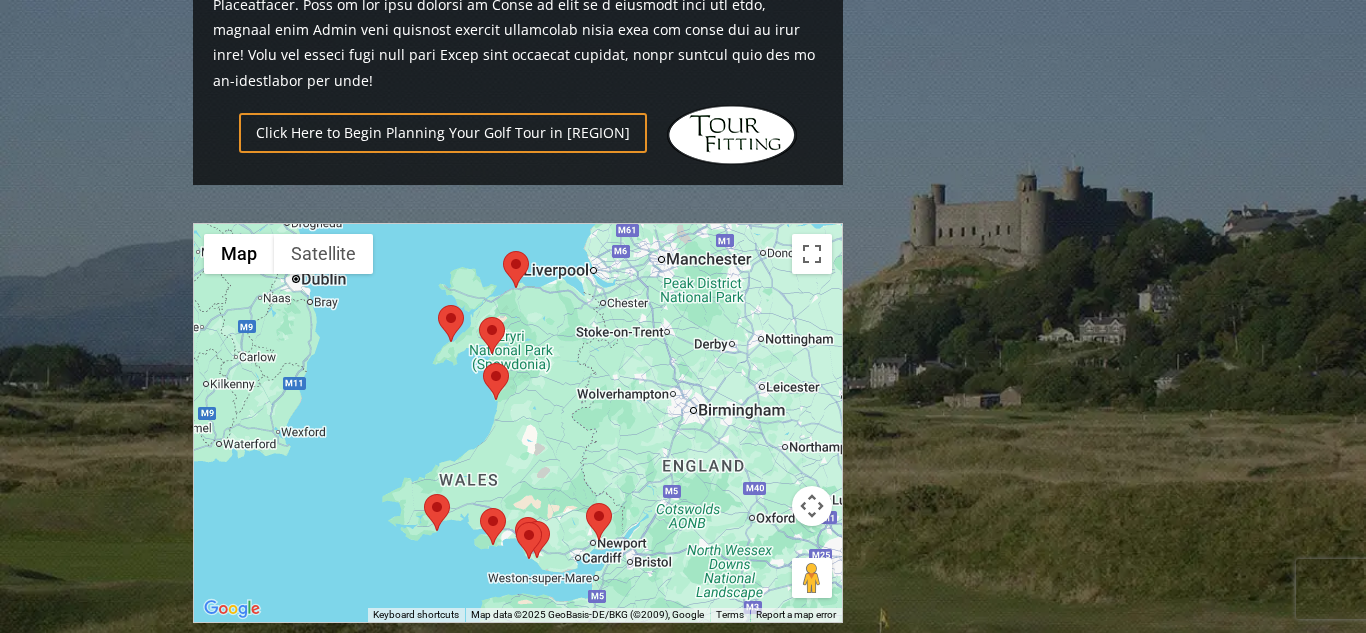 scroll, scrollTop: 1861, scrollLeft: 0, axis: vertical 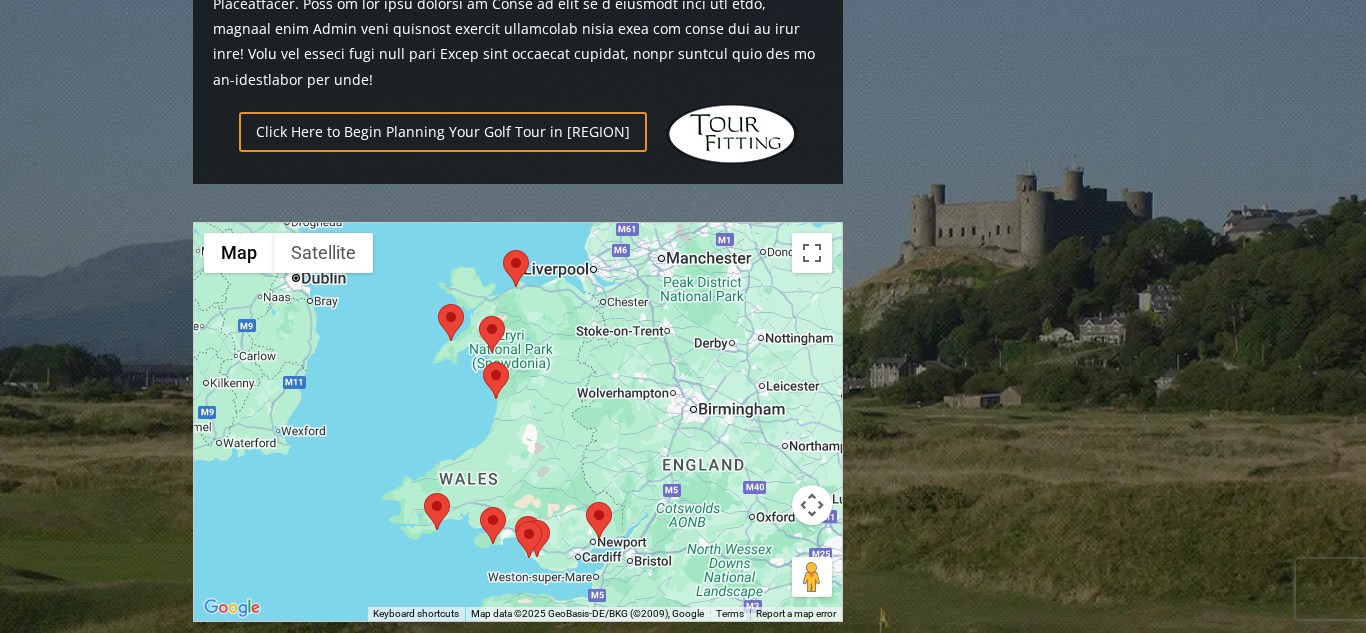 click at bounding box center (424, 493) 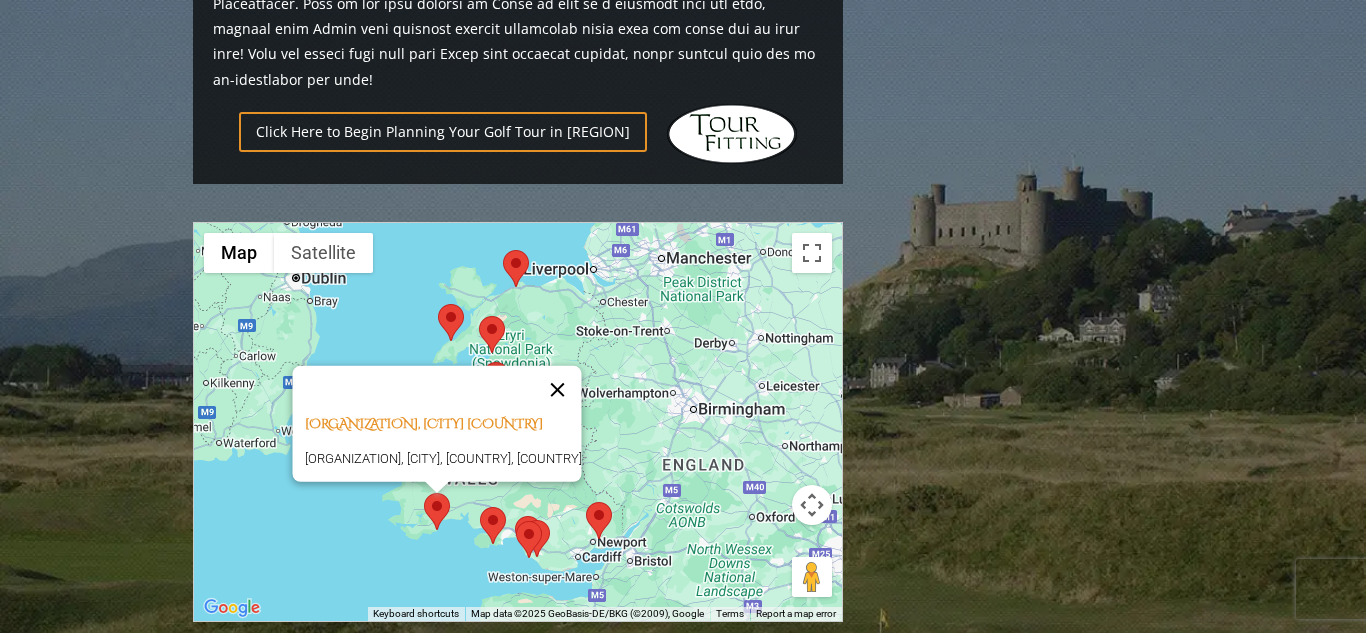 click at bounding box center [558, 390] 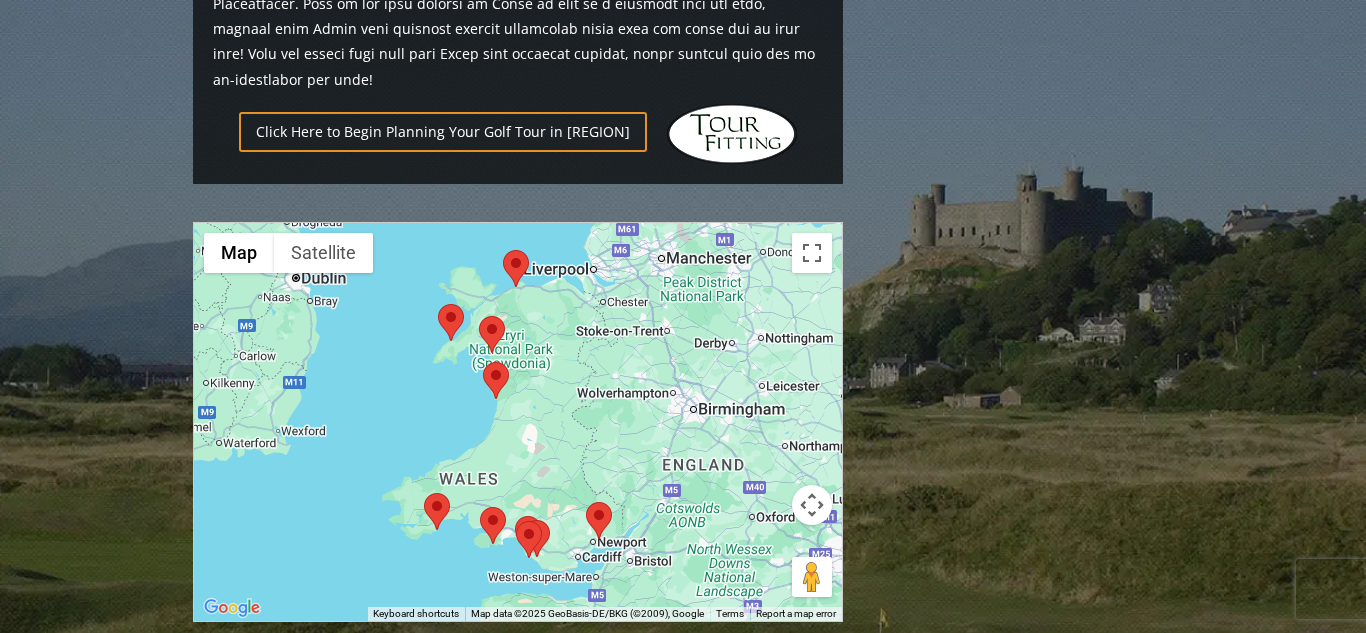 click at bounding box center [438, 304] 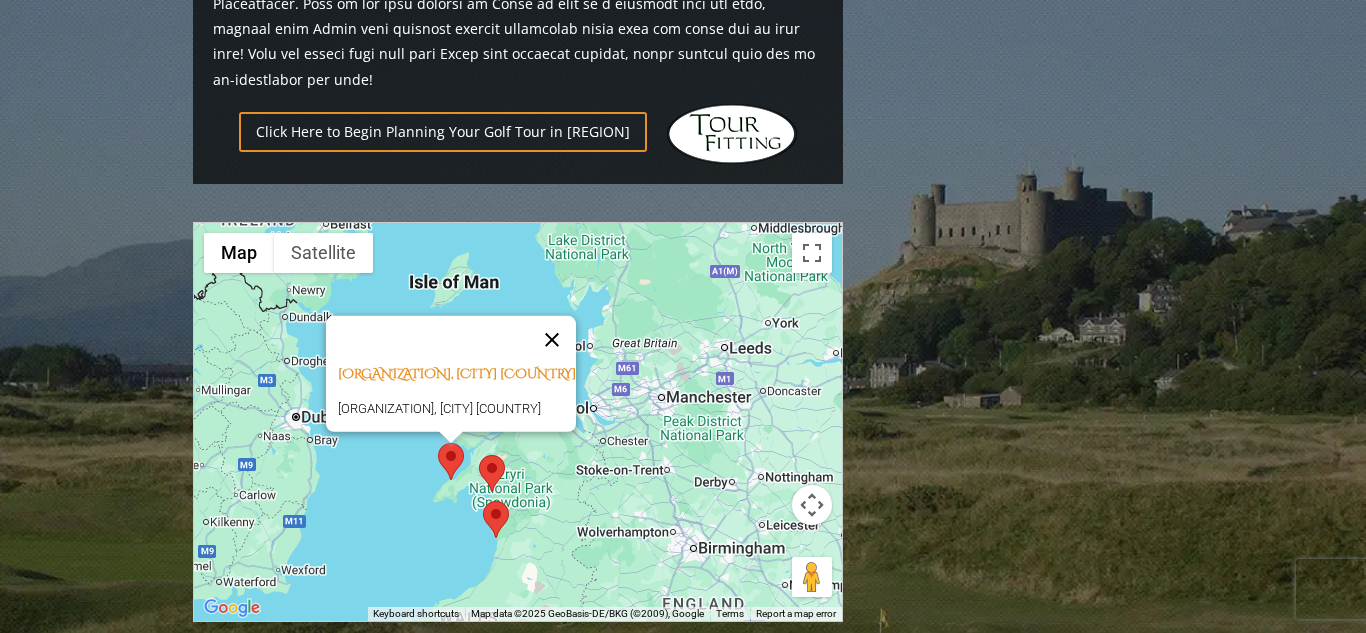 click at bounding box center (552, 340) 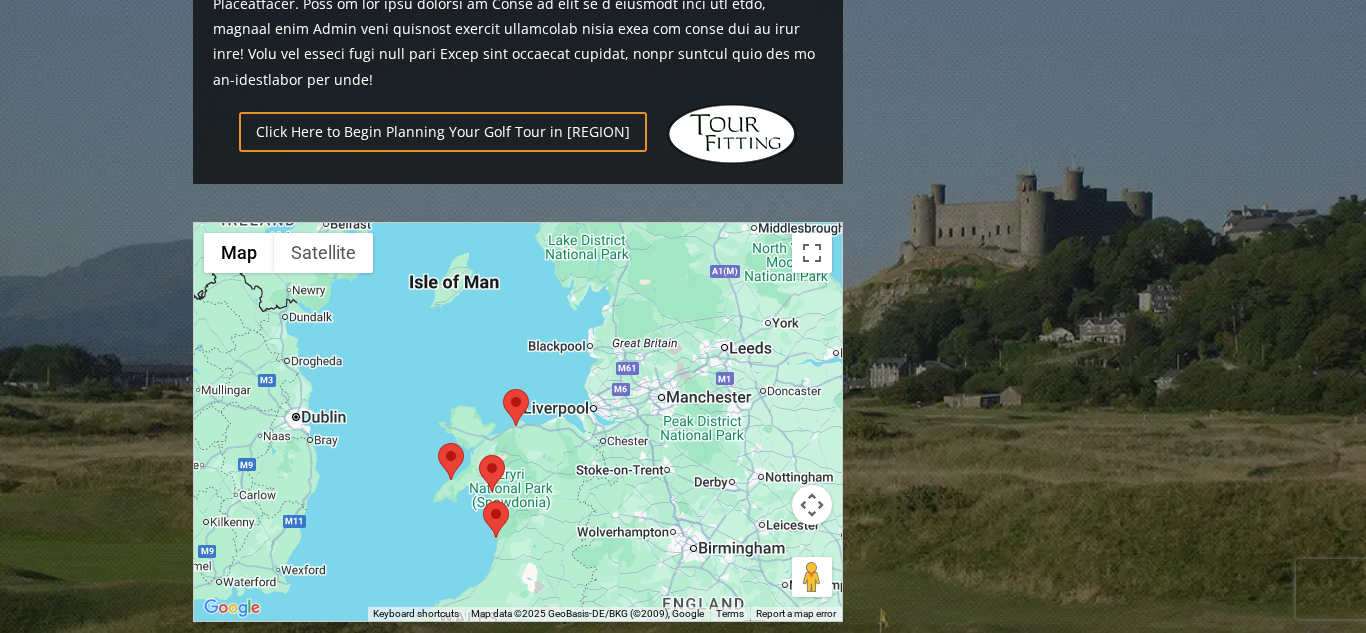 click at bounding box center (503, 389) 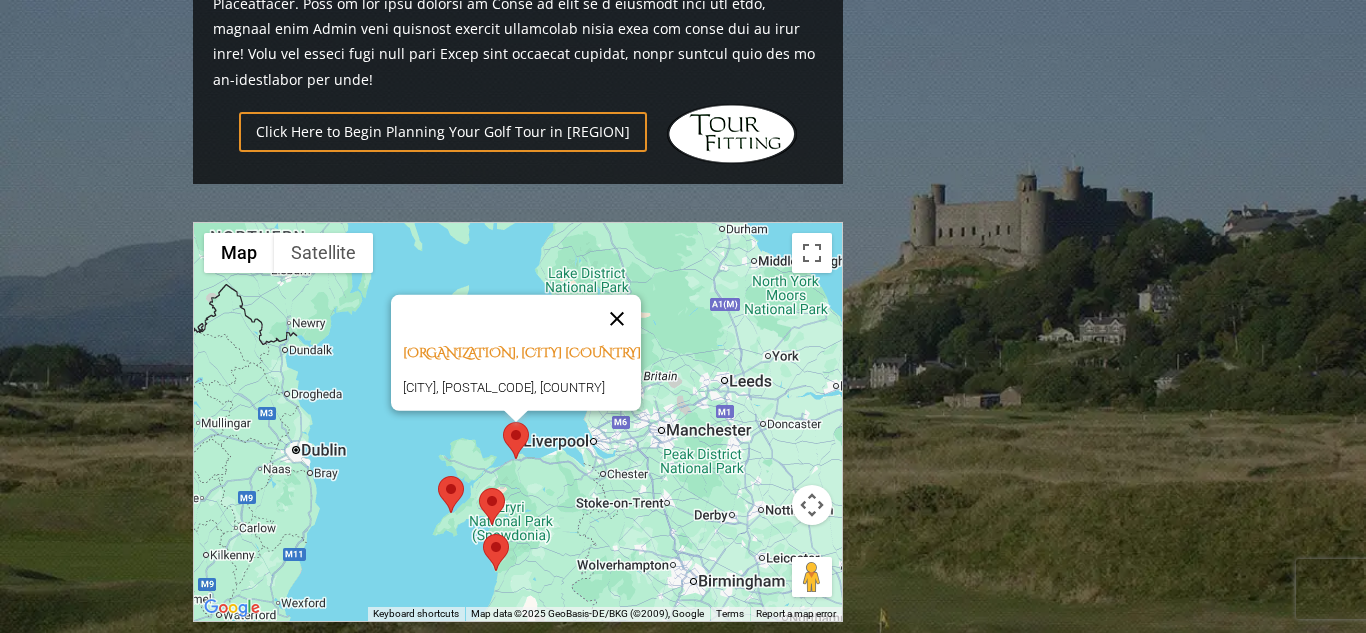 click at bounding box center (617, 319) 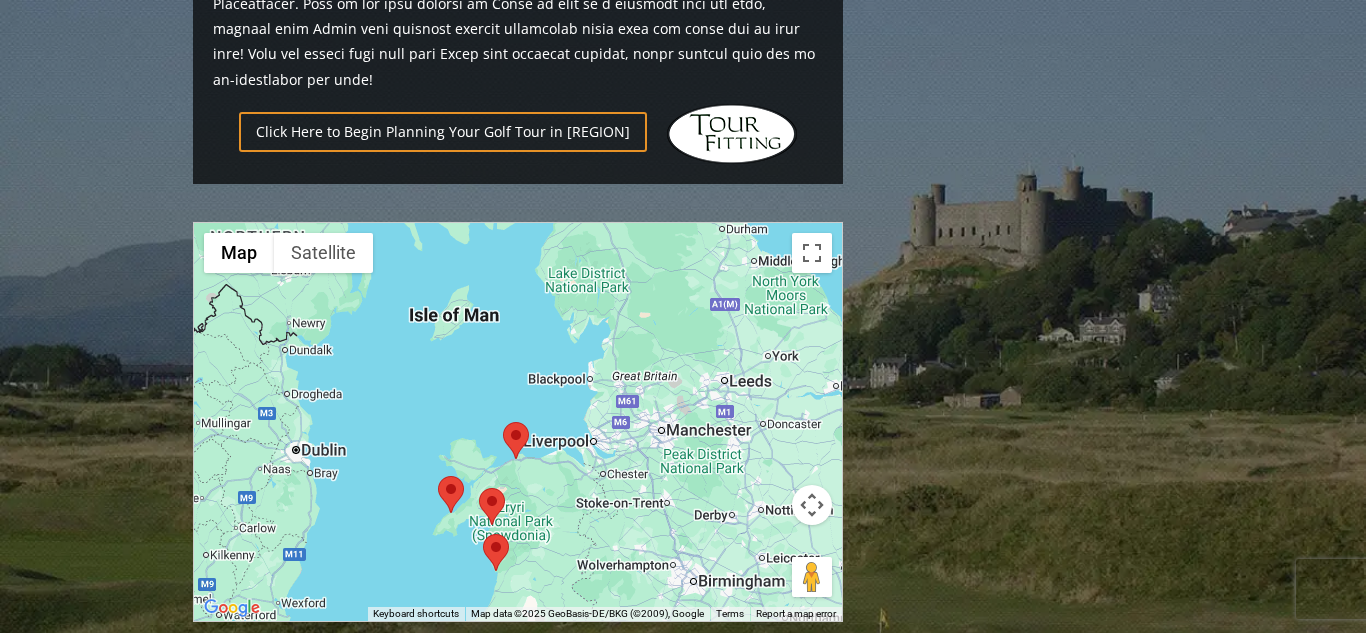 click at bounding box center [483, 534] 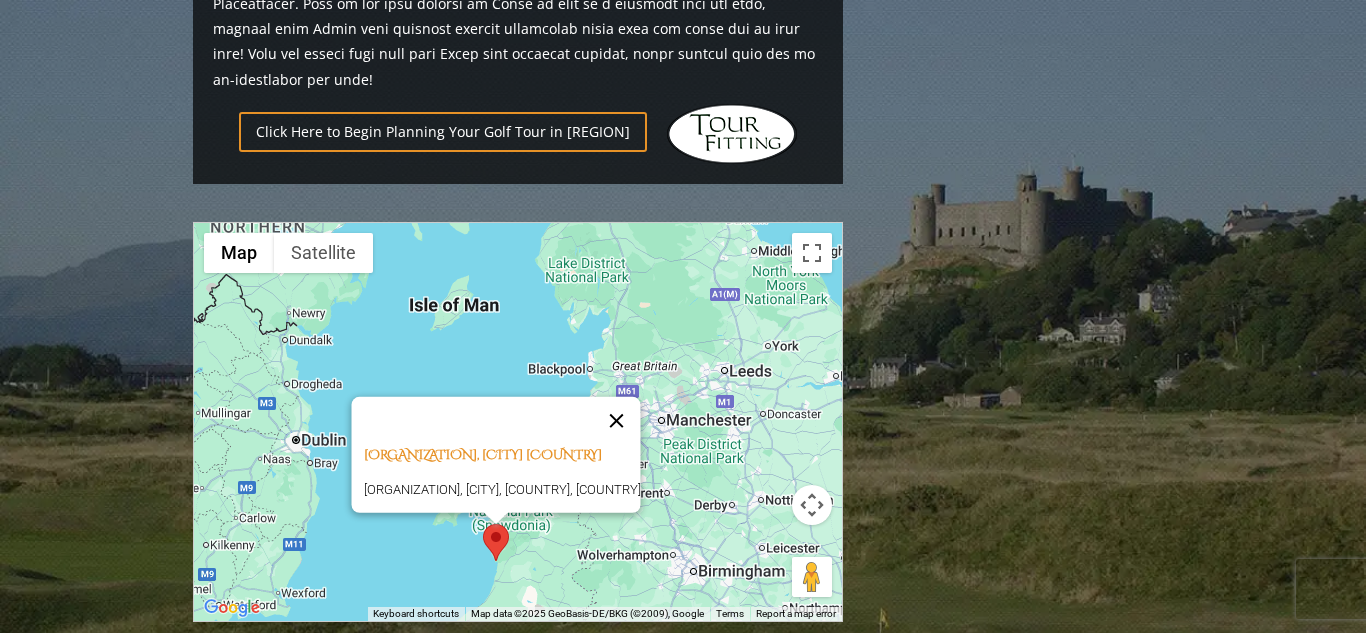 click at bounding box center [617, 421] 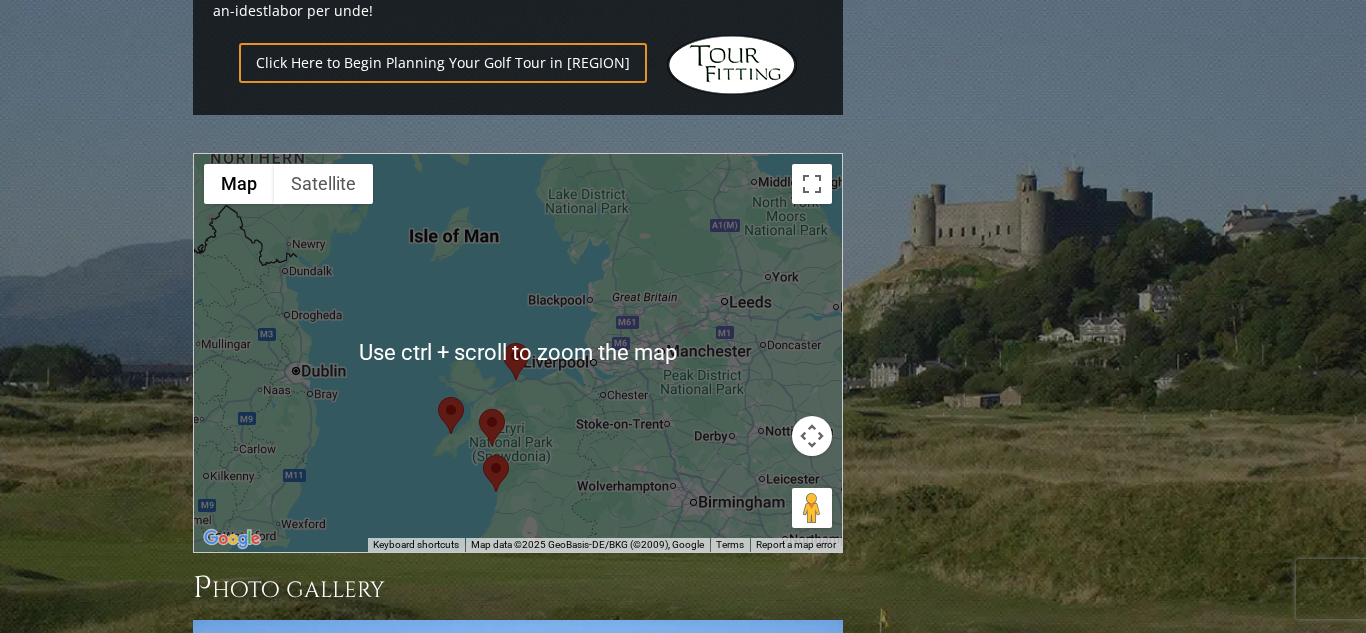 scroll, scrollTop: 1929, scrollLeft: 0, axis: vertical 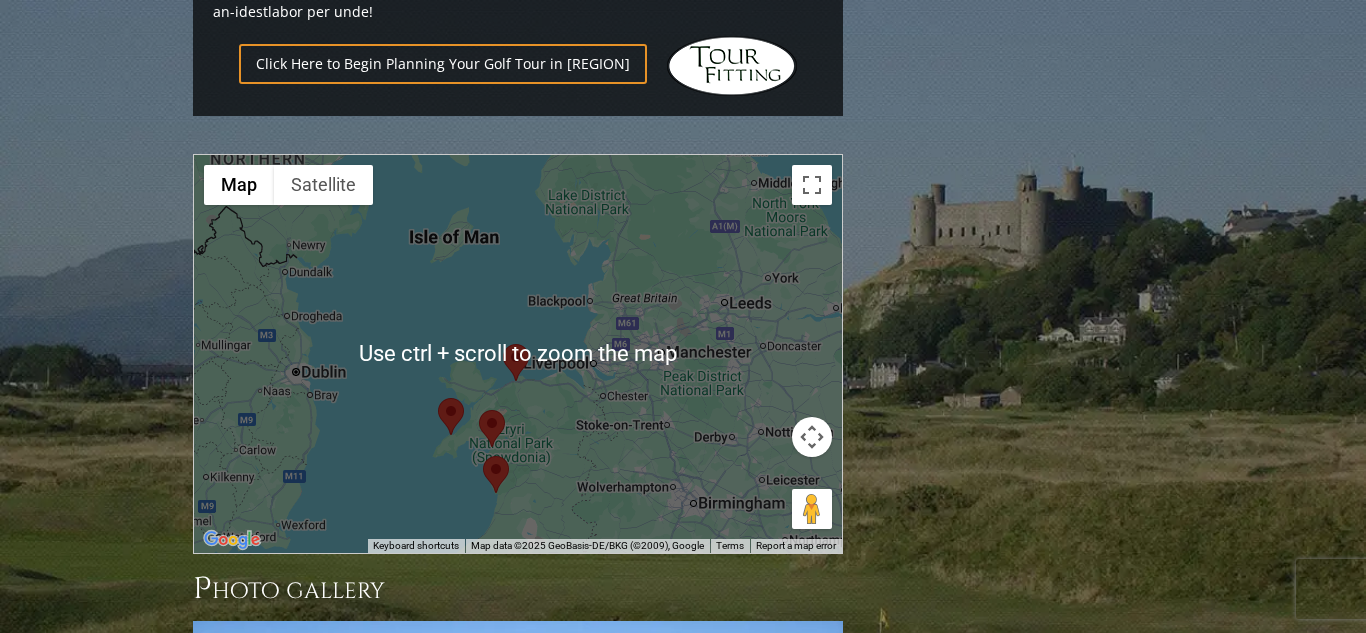 click on "To navigate, press the arrow keys." at bounding box center [518, 354] 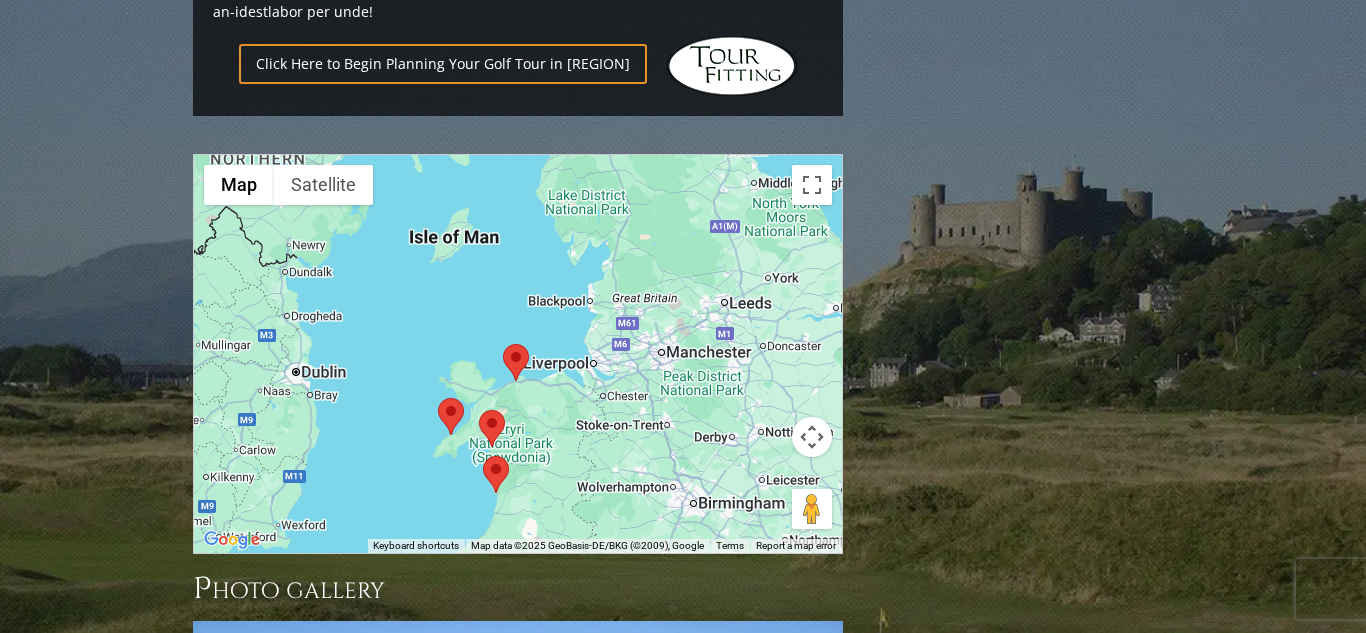 click at bounding box center [483, 456] 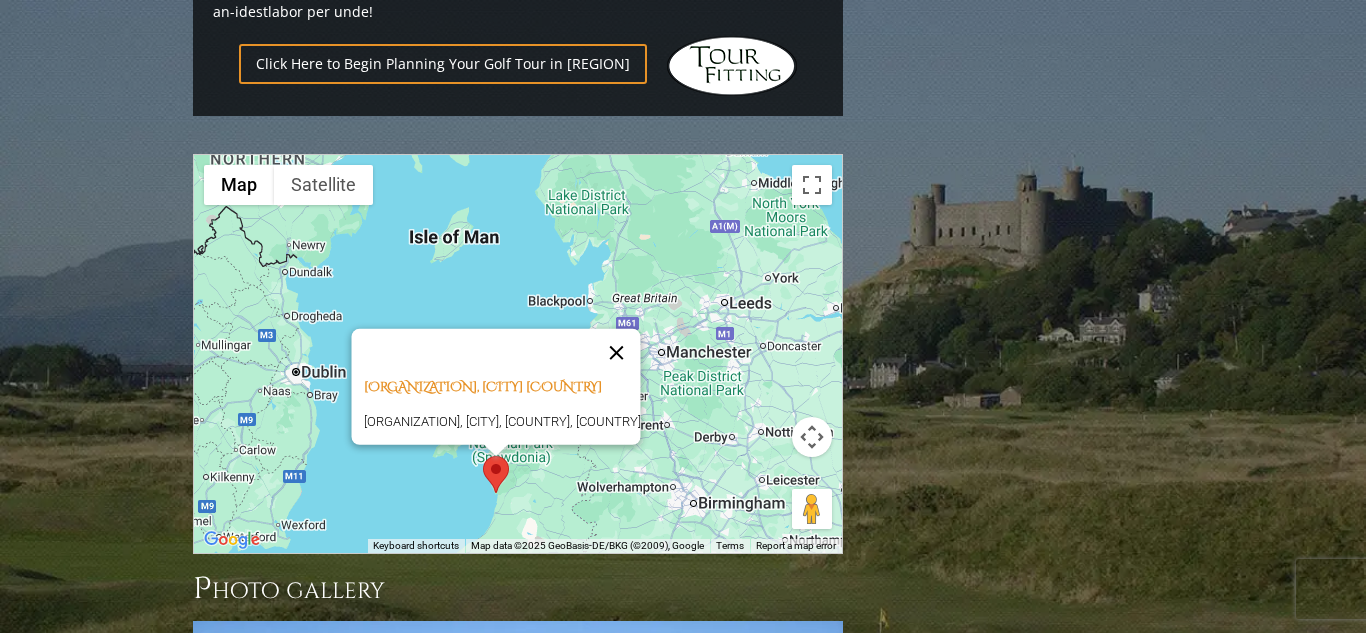 click at bounding box center (617, 353) 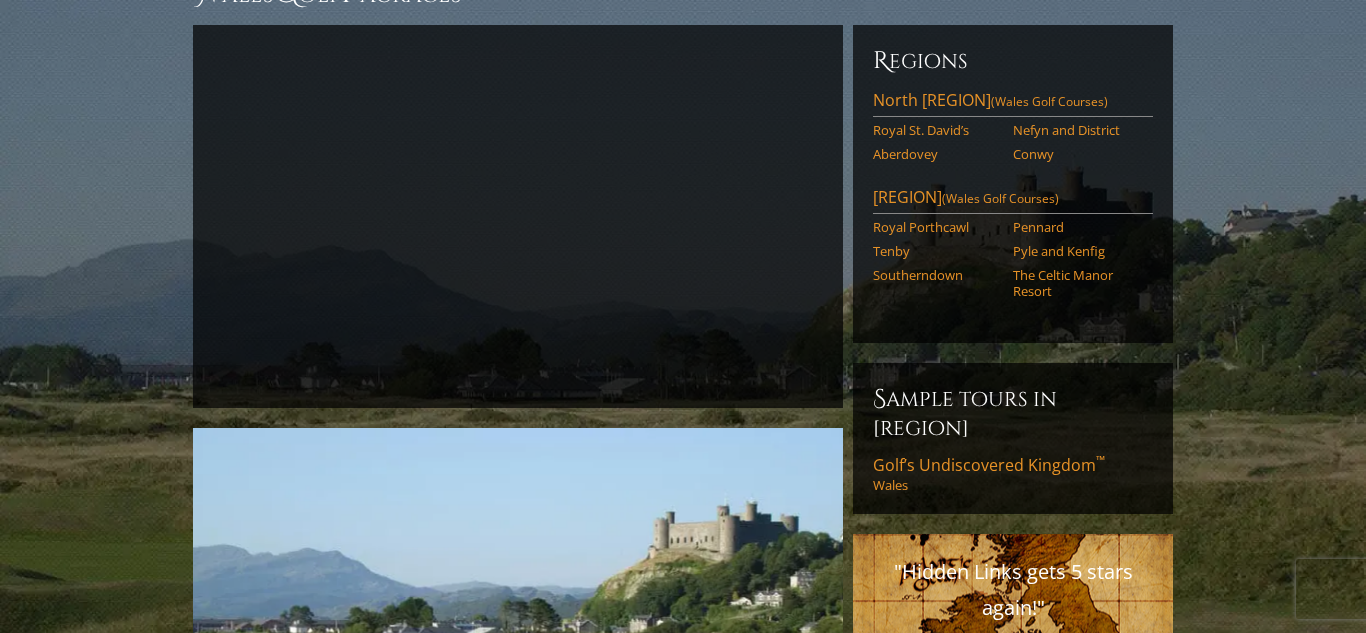 scroll, scrollTop: 191, scrollLeft: 0, axis: vertical 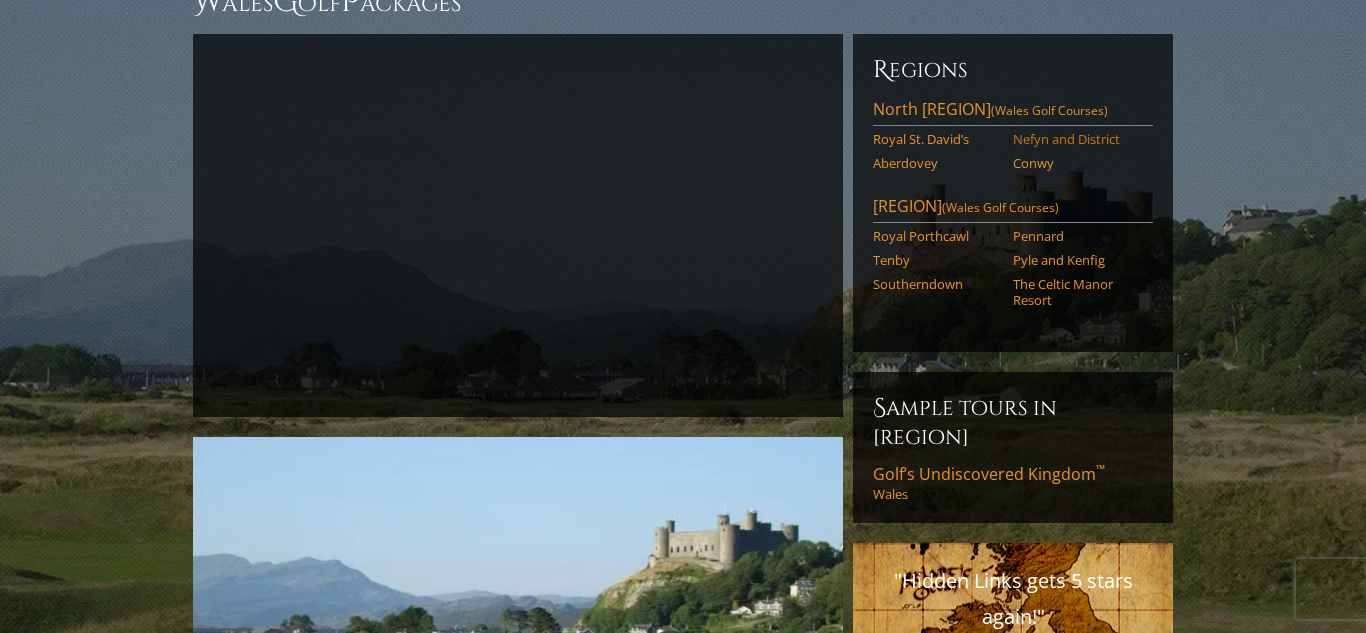 click on "Nefyn and District" at bounding box center [1076, 139] 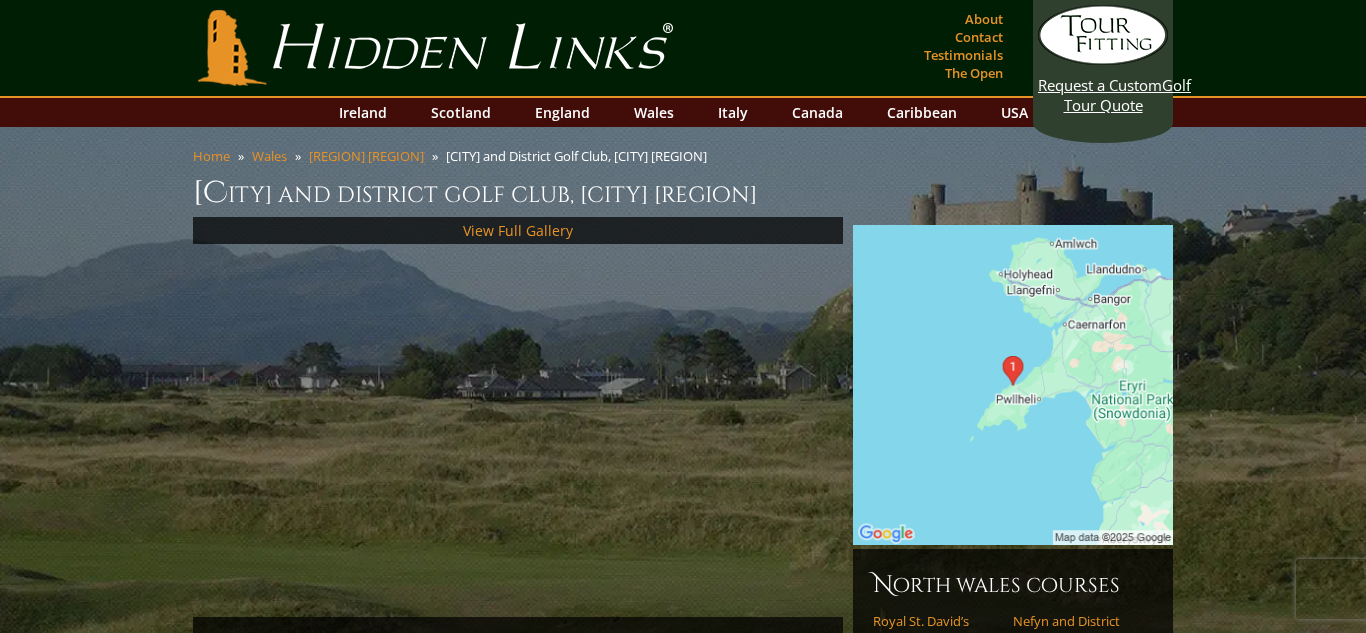 scroll, scrollTop: 215, scrollLeft: 0, axis: vertical 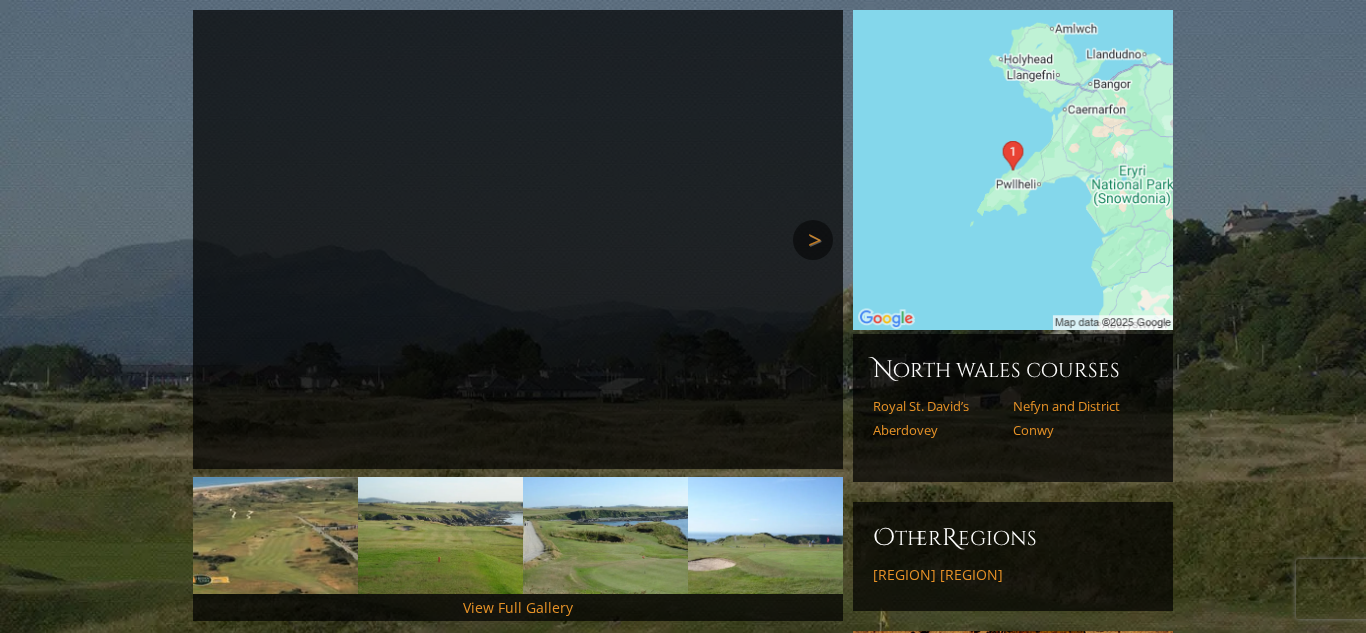 click on "Next" at bounding box center (813, 240) 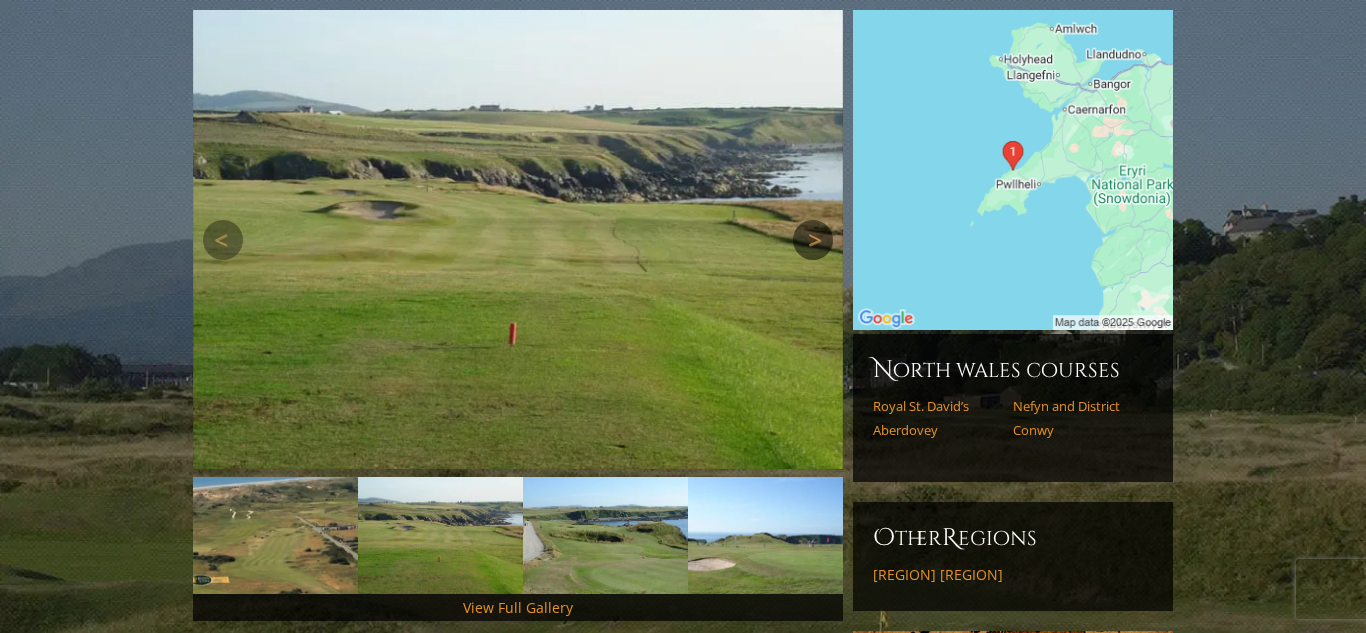 click on "Next" at bounding box center (813, 240) 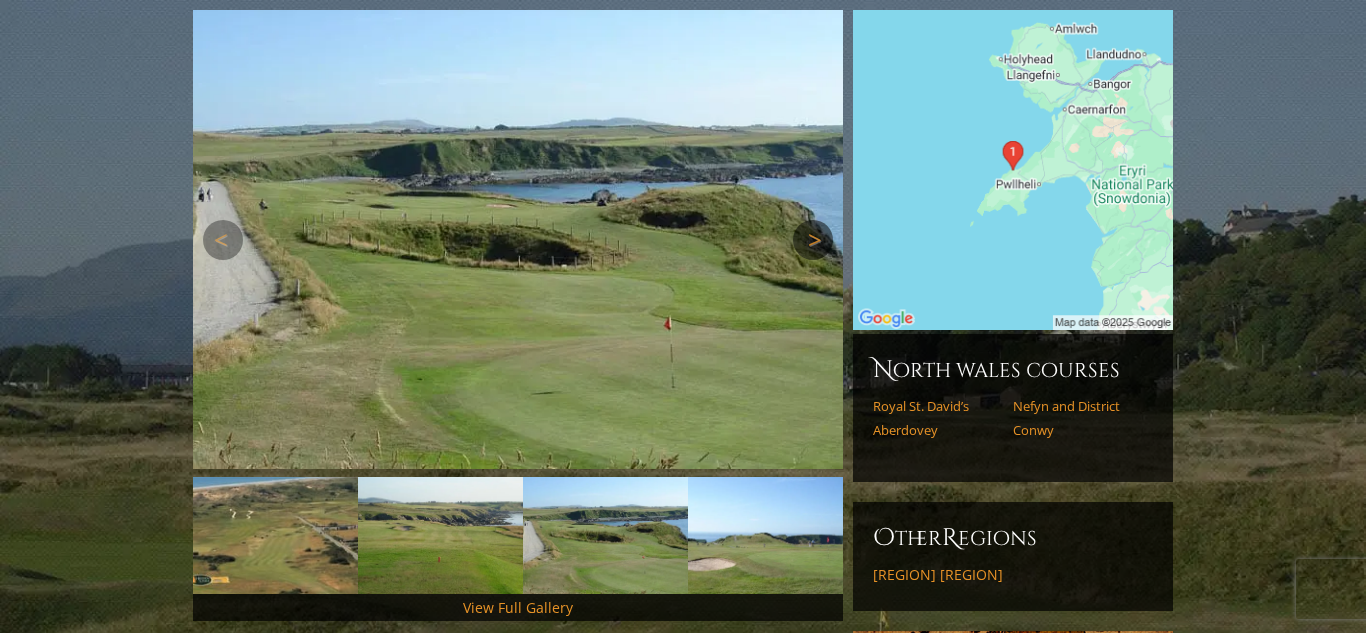 click on "Next" at bounding box center (813, 240) 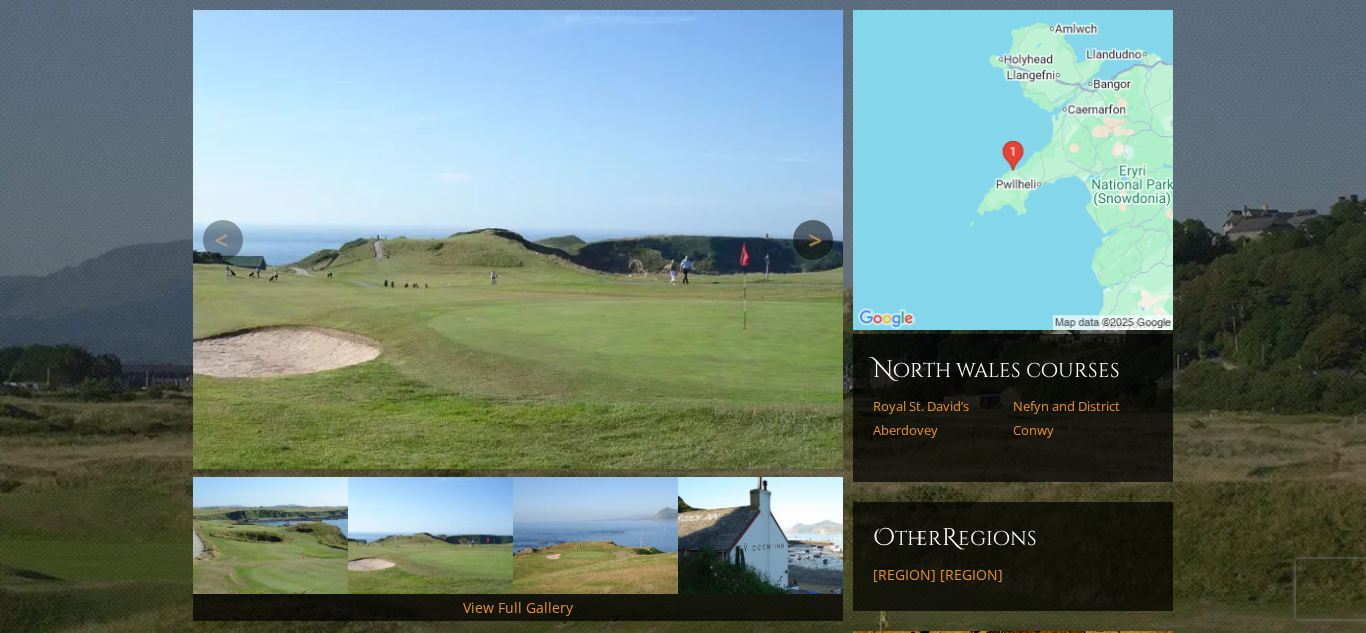 click on "Next" at bounding box center [813, 240] 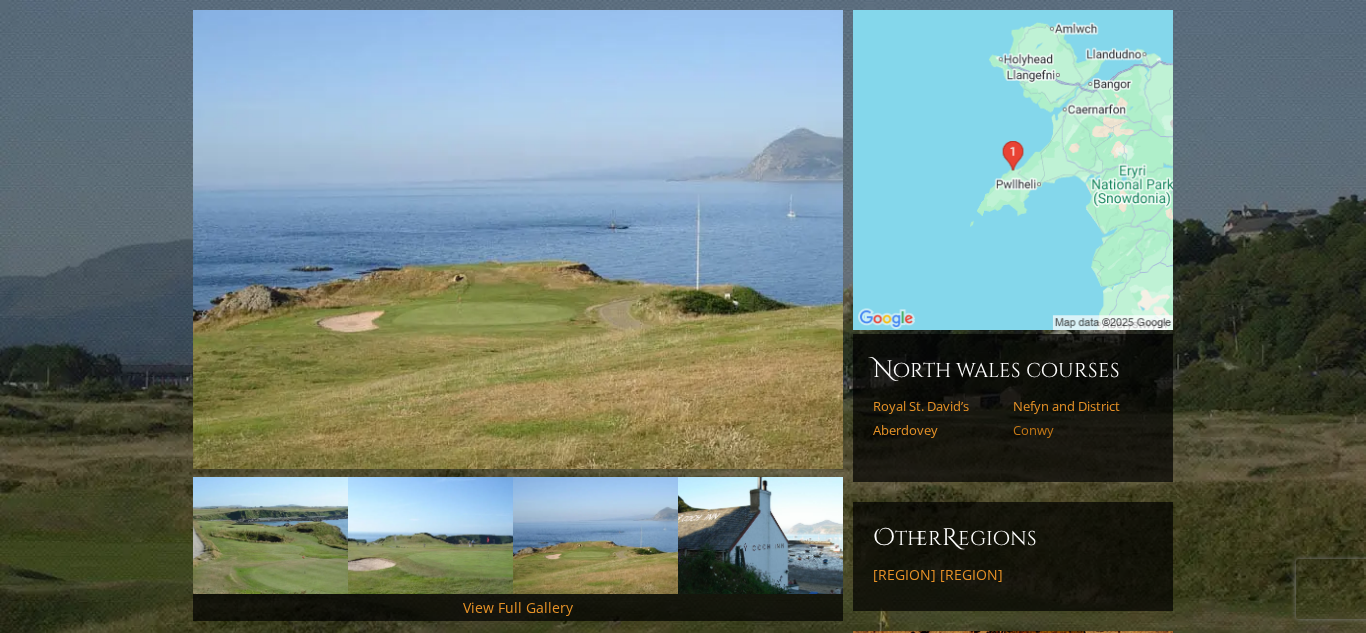 scroll, scrollTop: 0, scrollLeft: 0, axis: both 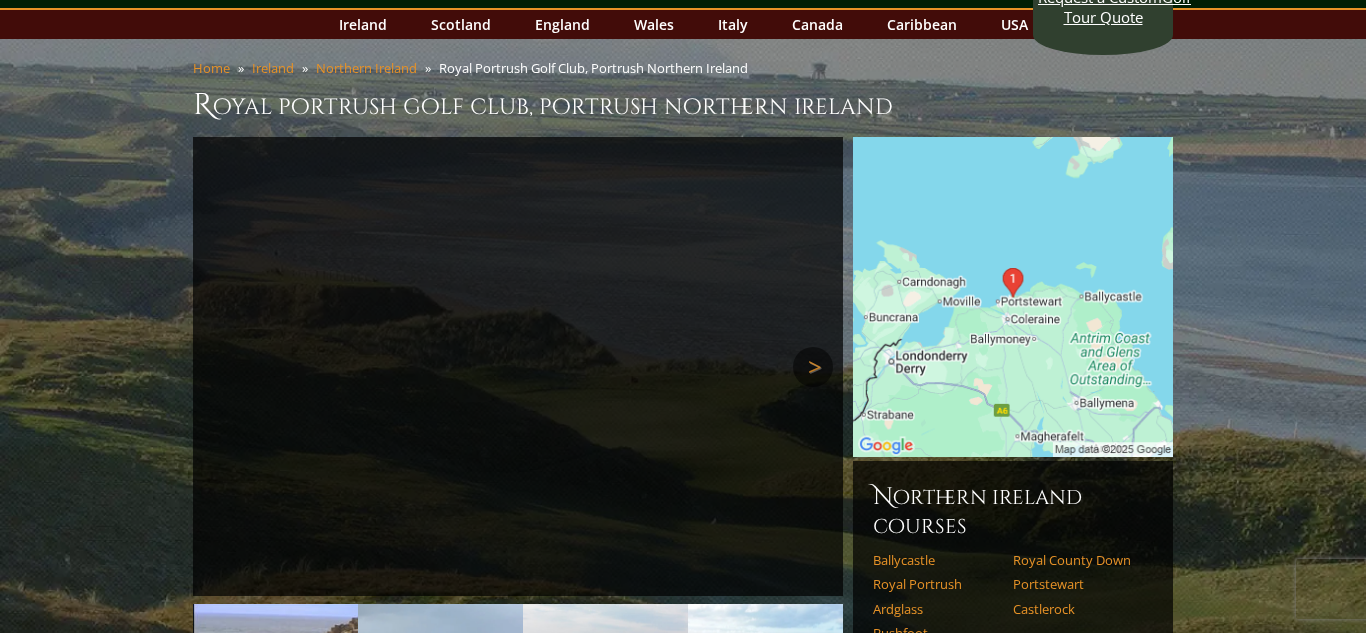 click on "Next" at bounding box center [813, 367] 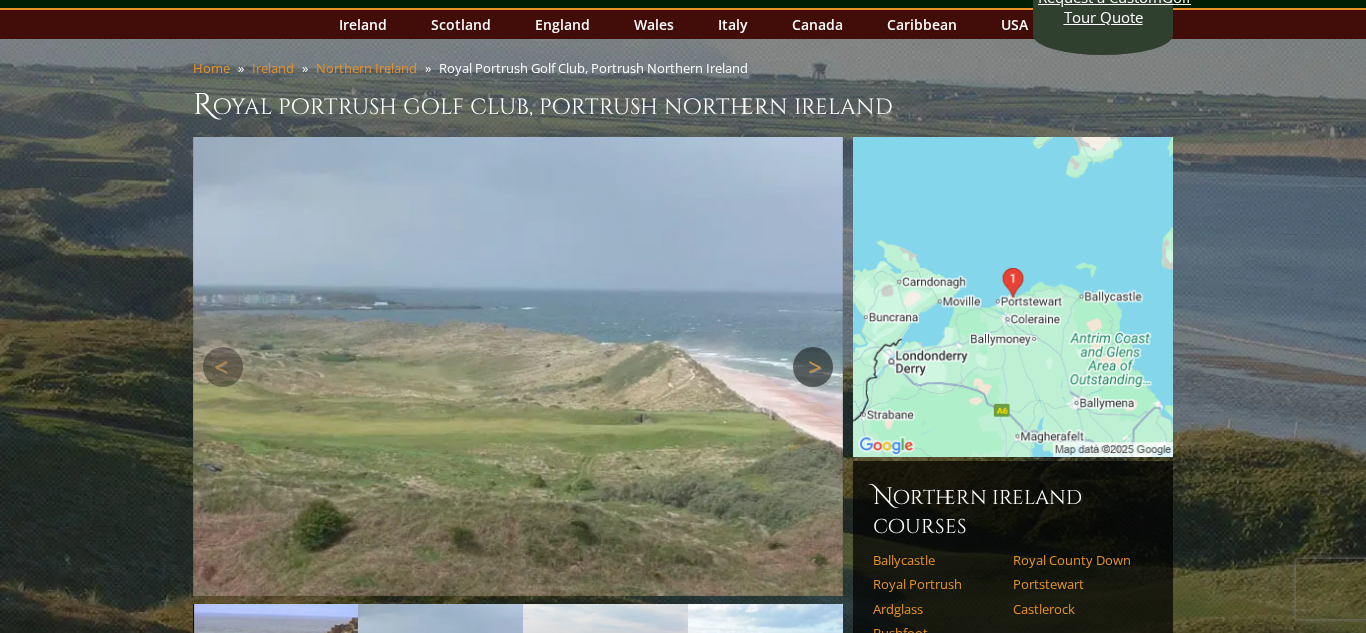 click on "Next" at bounding box center [813, 367] 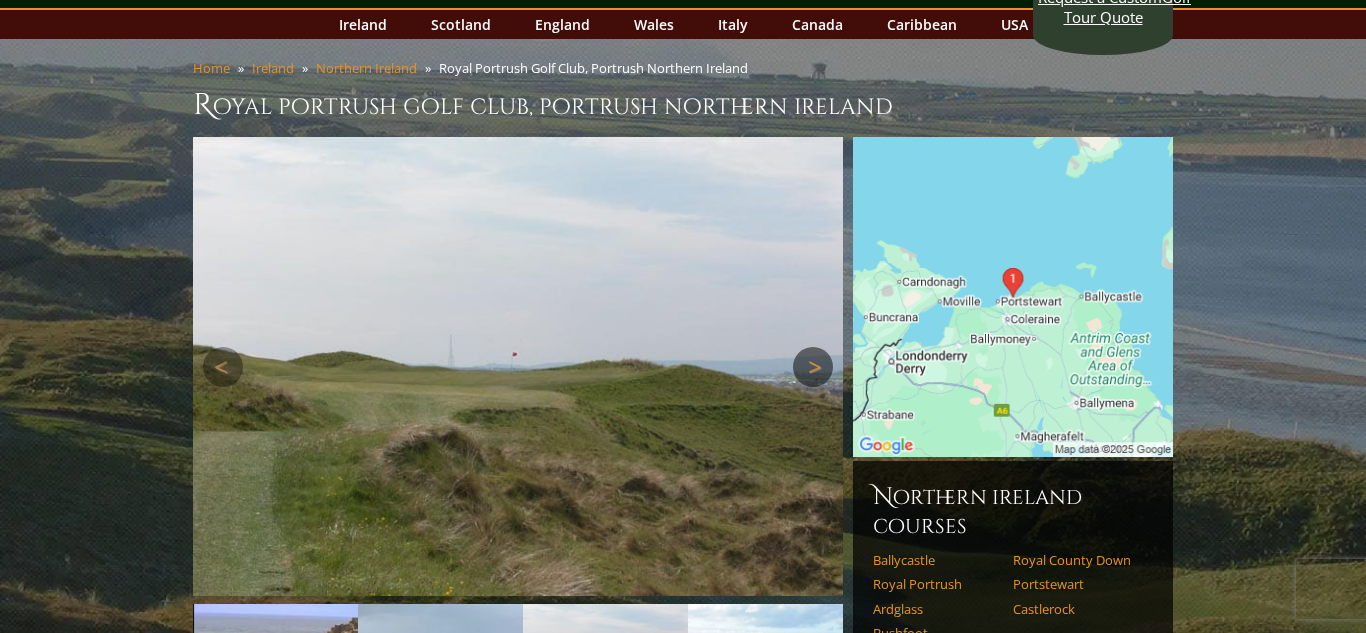click on "Next" at bounding box center (813, 367) 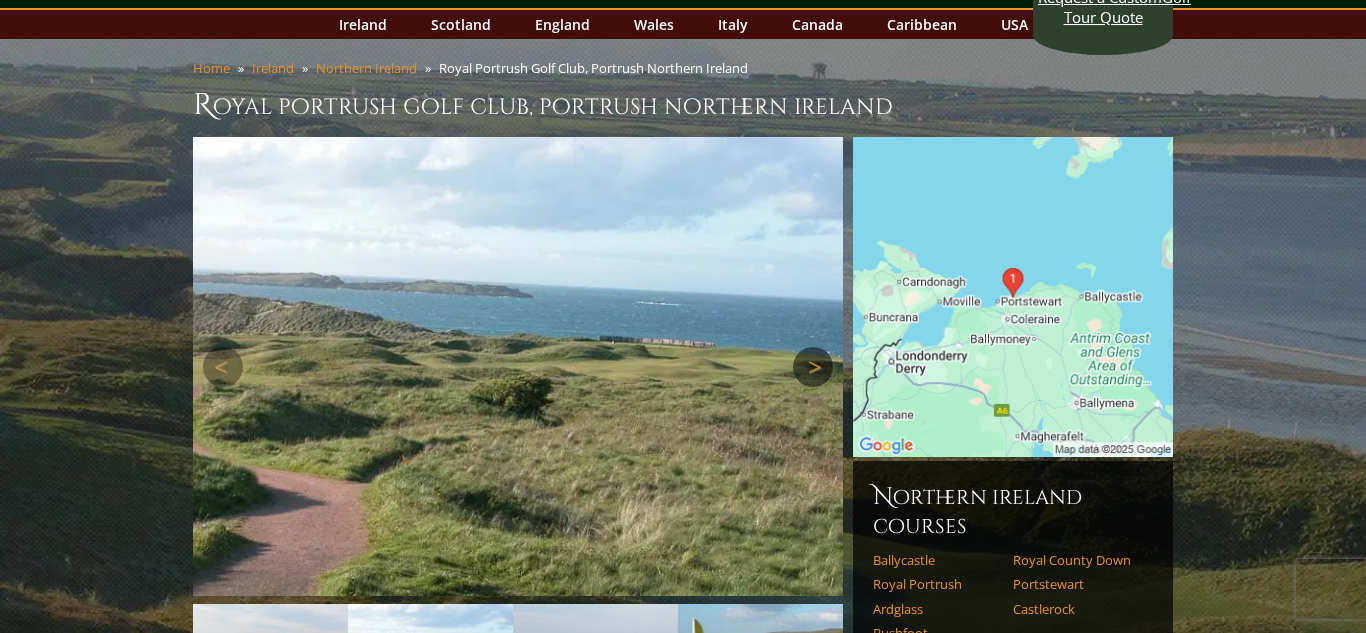 click on "Next" at bounding box center [813, 367] 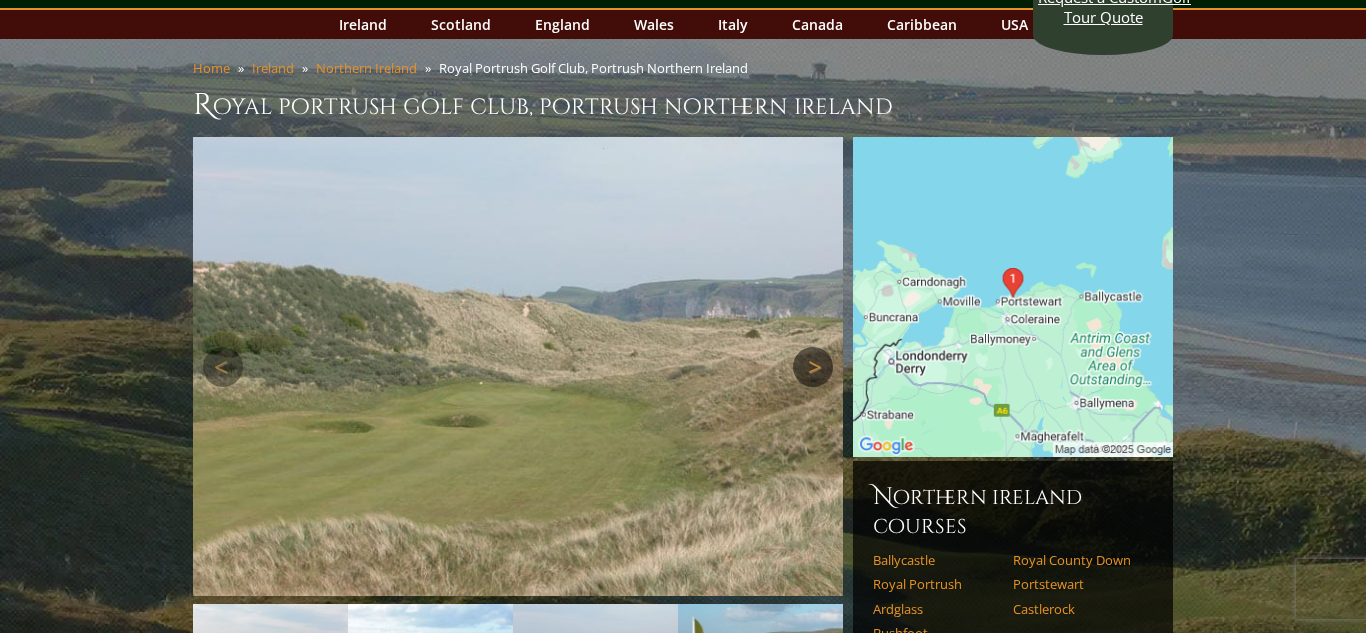 click on "Next" at bounding box center [813, 367] 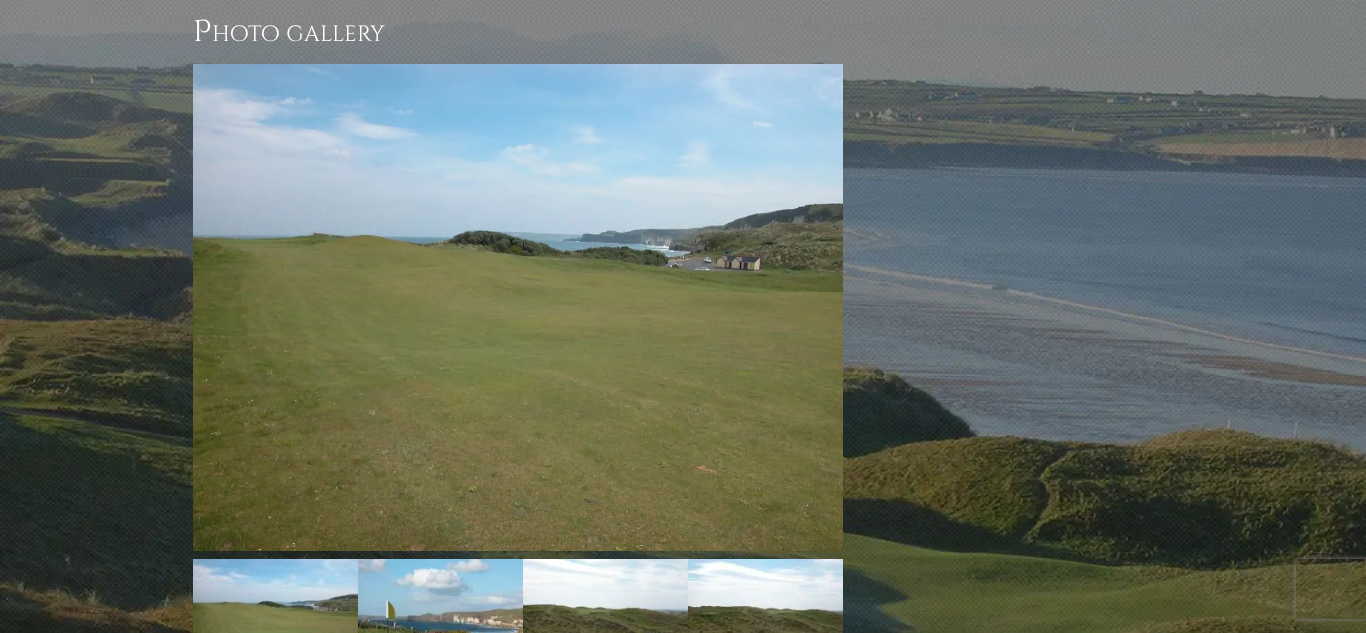 scroll, scrollTop: 1749, scrollLeft: 0, axis: vertical 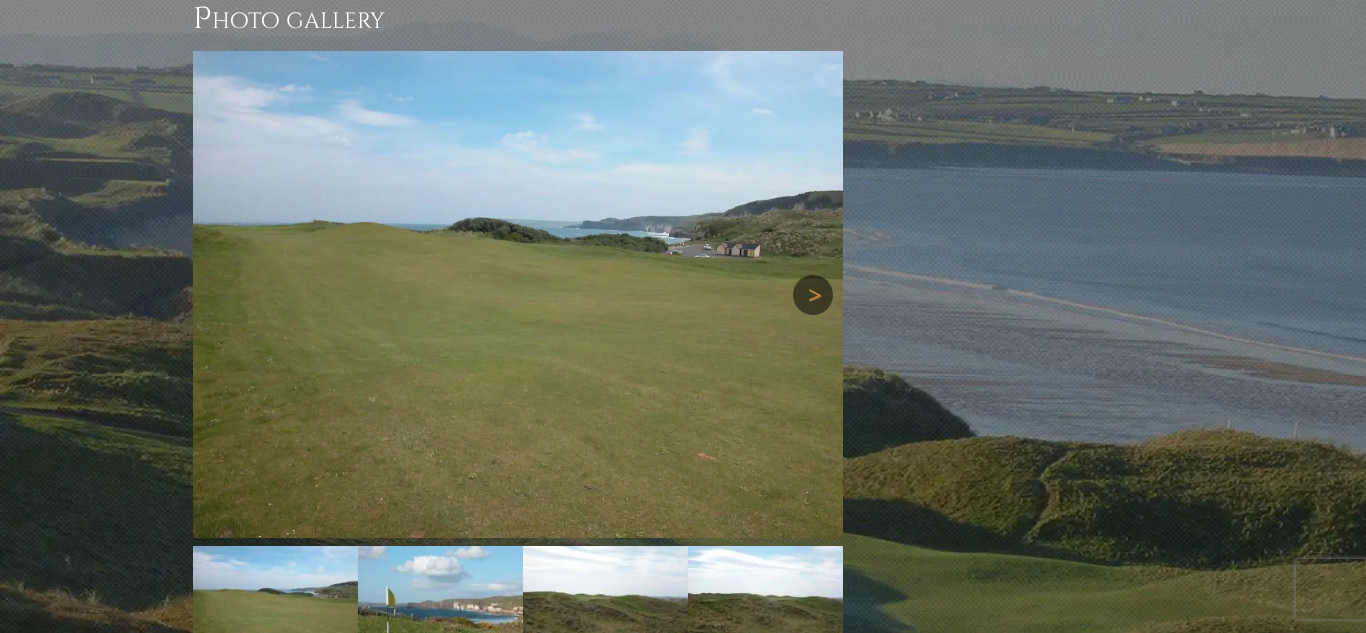 click on "Next" at bounding box center (813, 295) 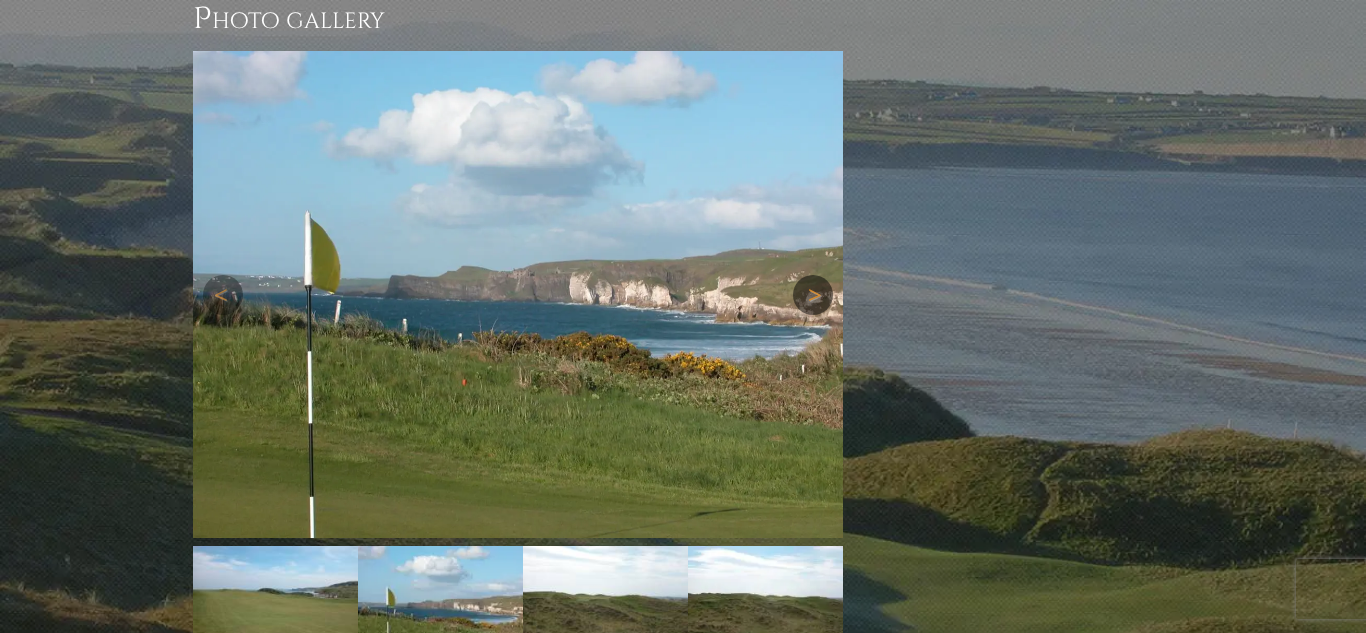 click on "Next" at bounding box center [813, 295] 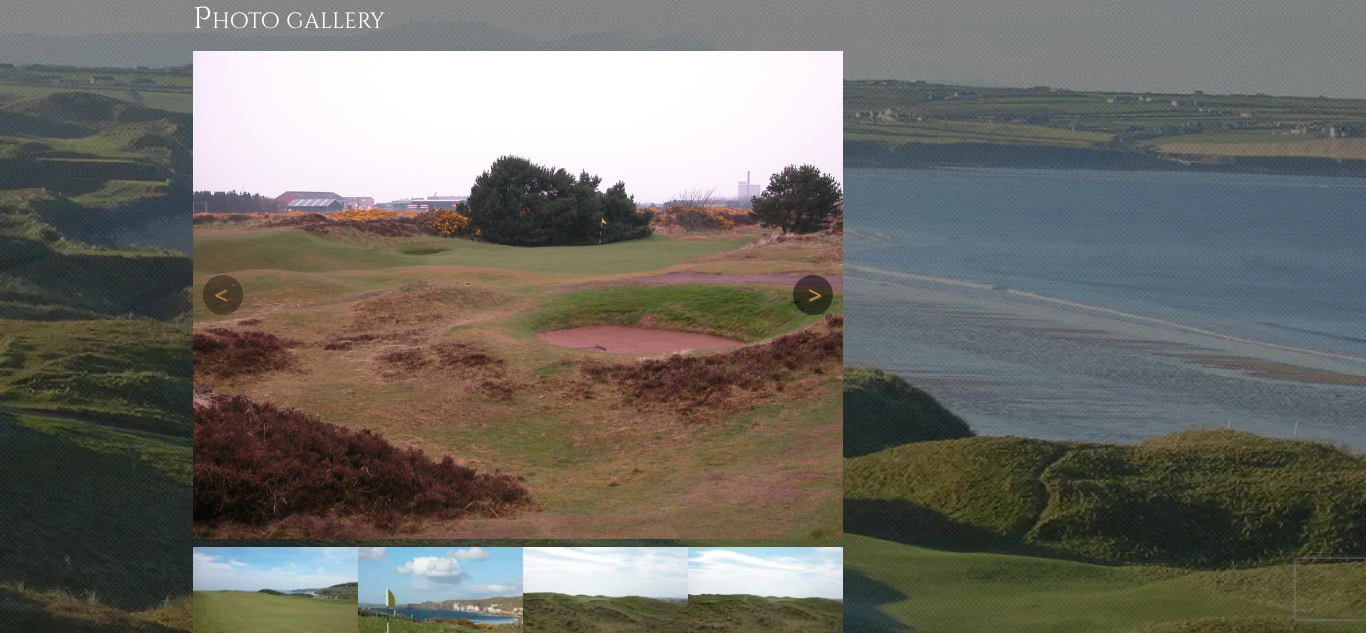 click on "Next" at bounding box center [813, 295] 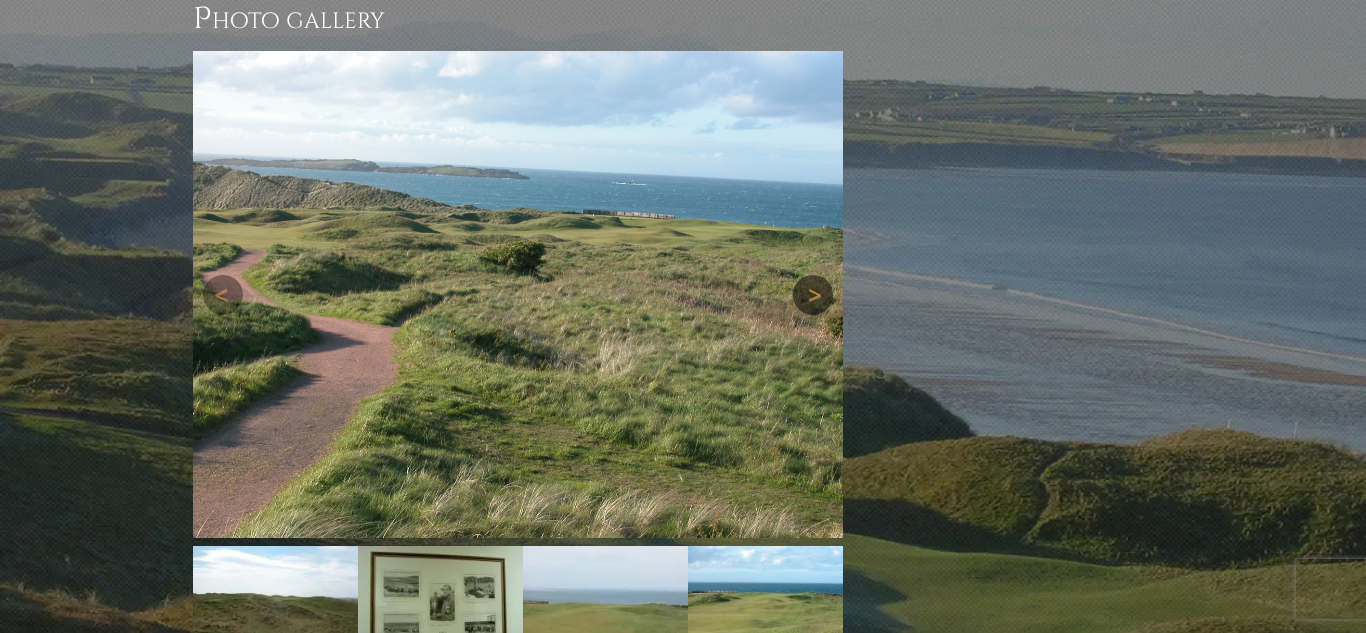 click on "Next" at bounding box center [813, 295] 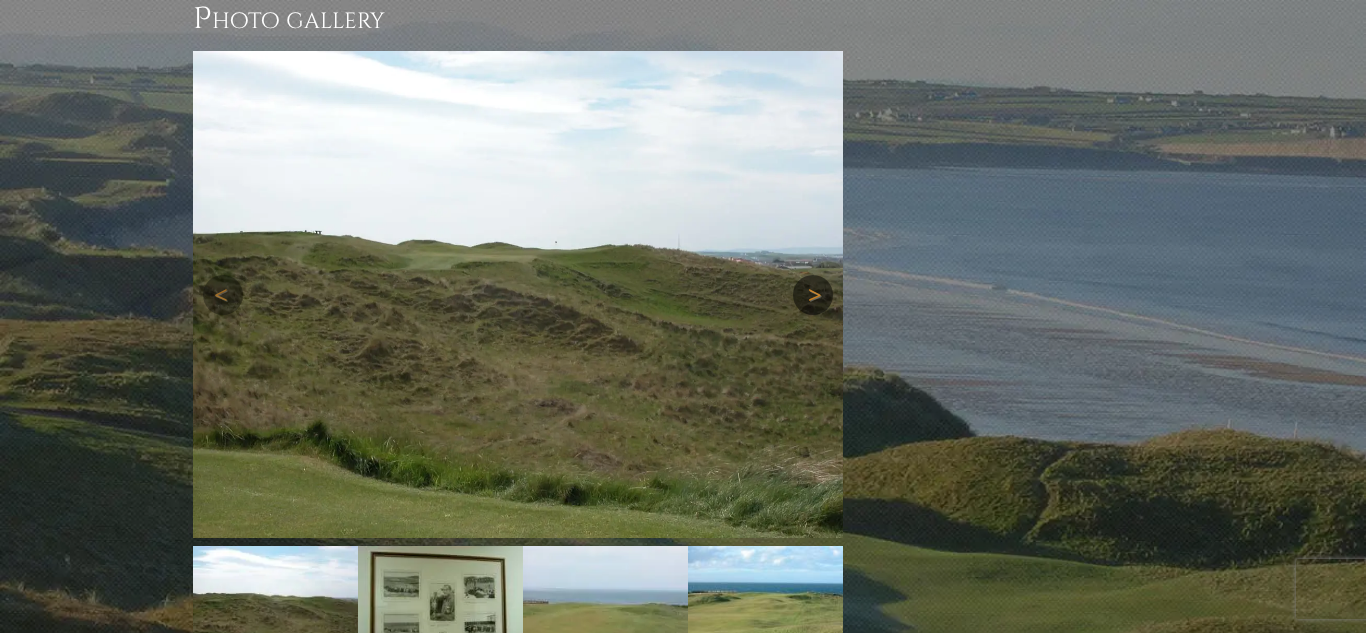 click on "Next" at bounding box center (813, 295) 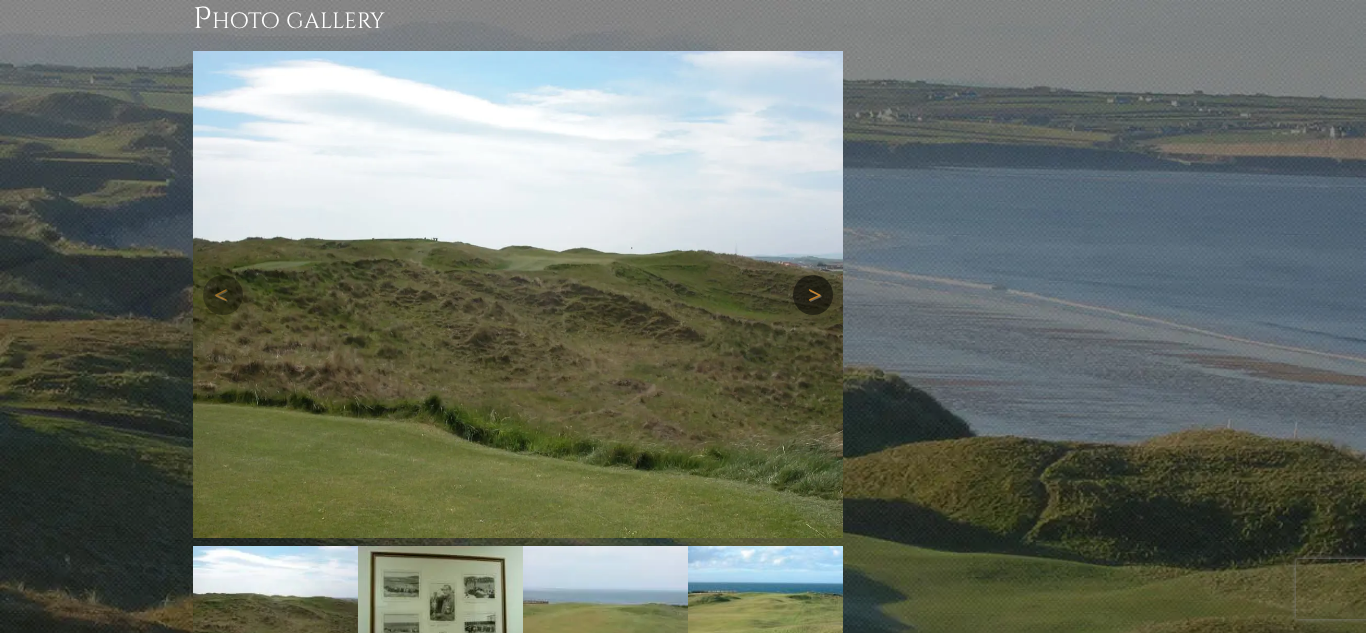 click on "Next" at bounding box center [813, 295] 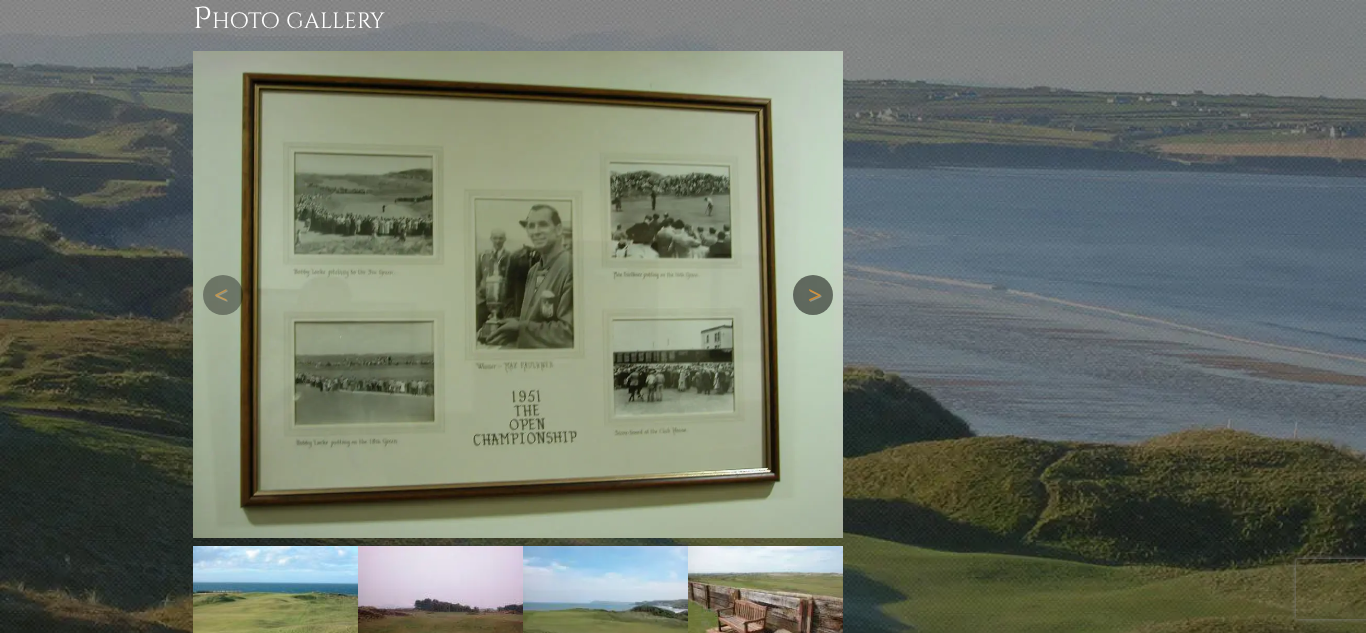 click on "Next" at bounding box center [813, 295] 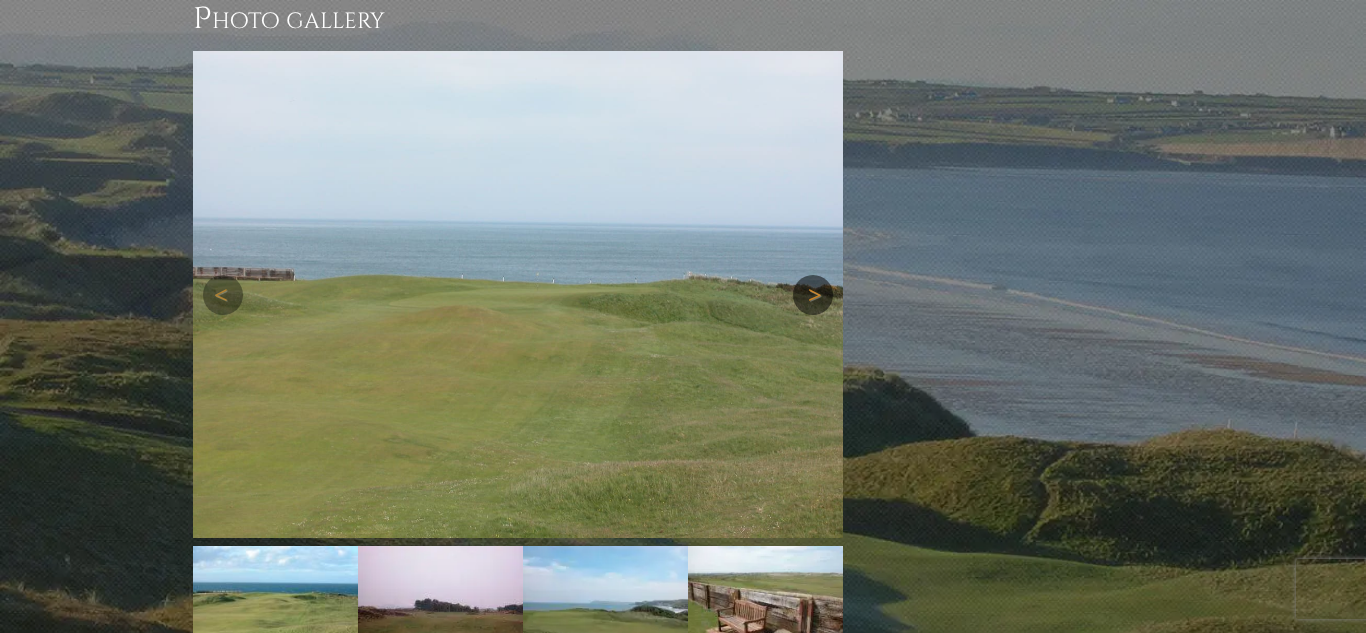click on "Next" at bounding box center [813, 295] 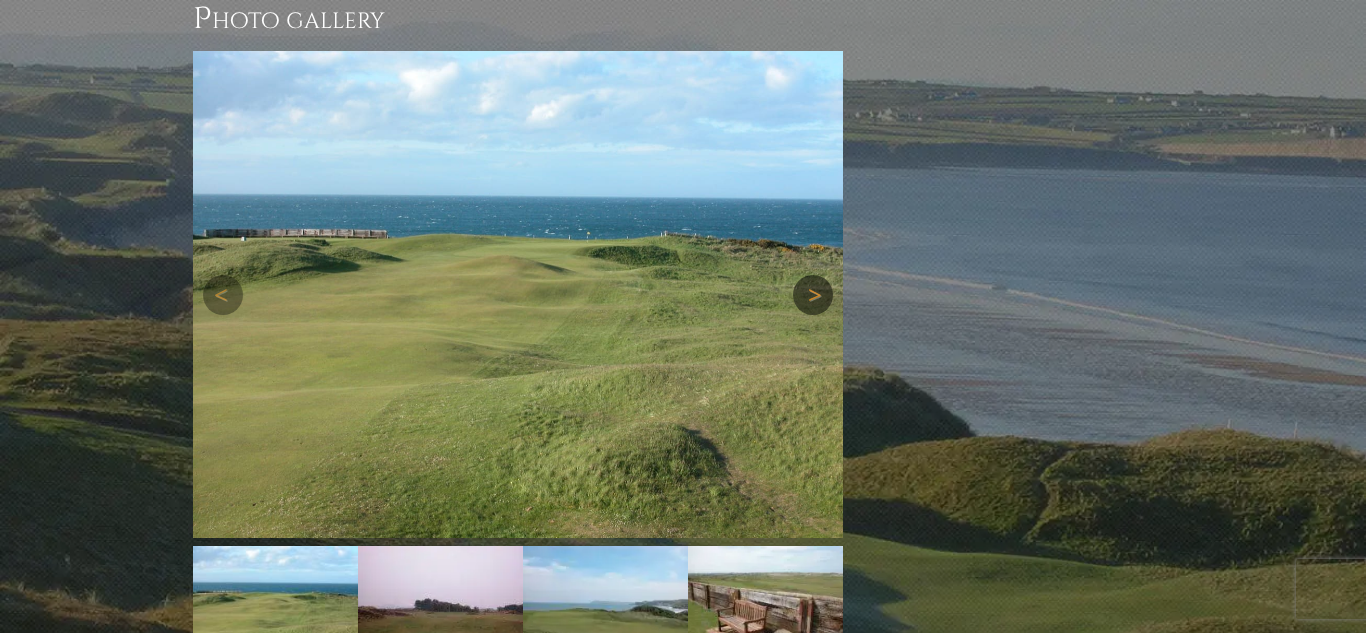 click on "Next" at bounding box center [813, 295] 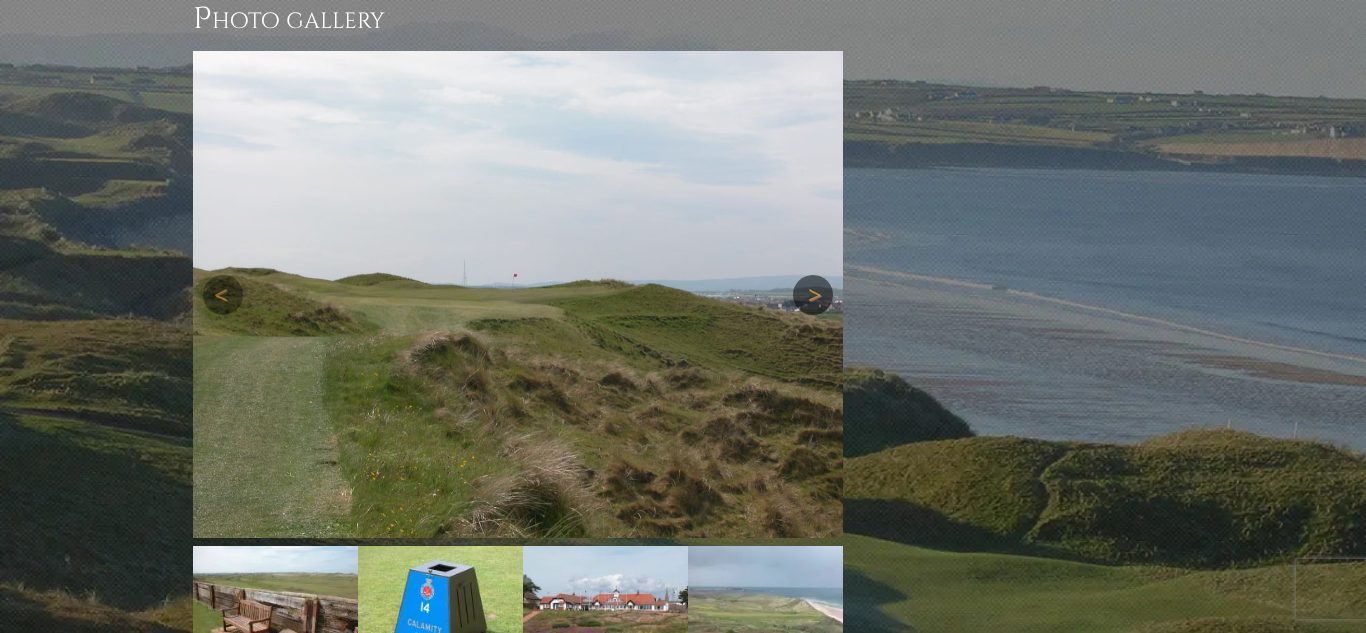 click on "Next" at bounding box center (813, 295) 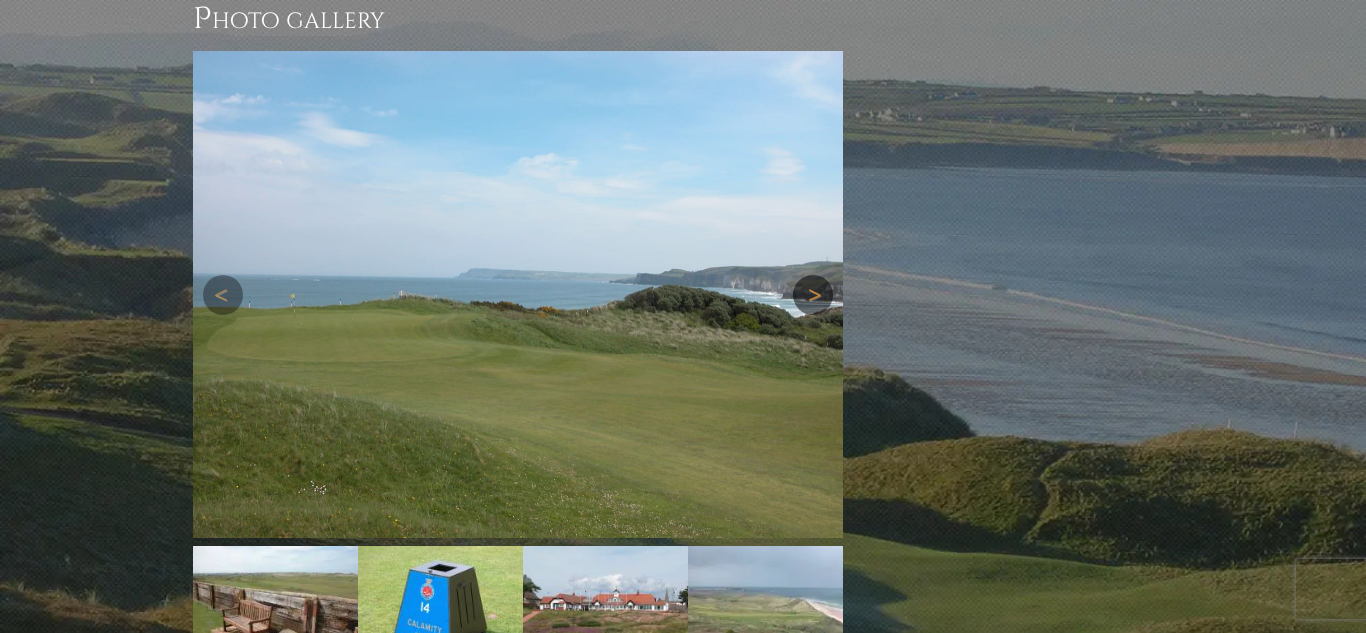 click on "Next" at bounding box center [813, 295] 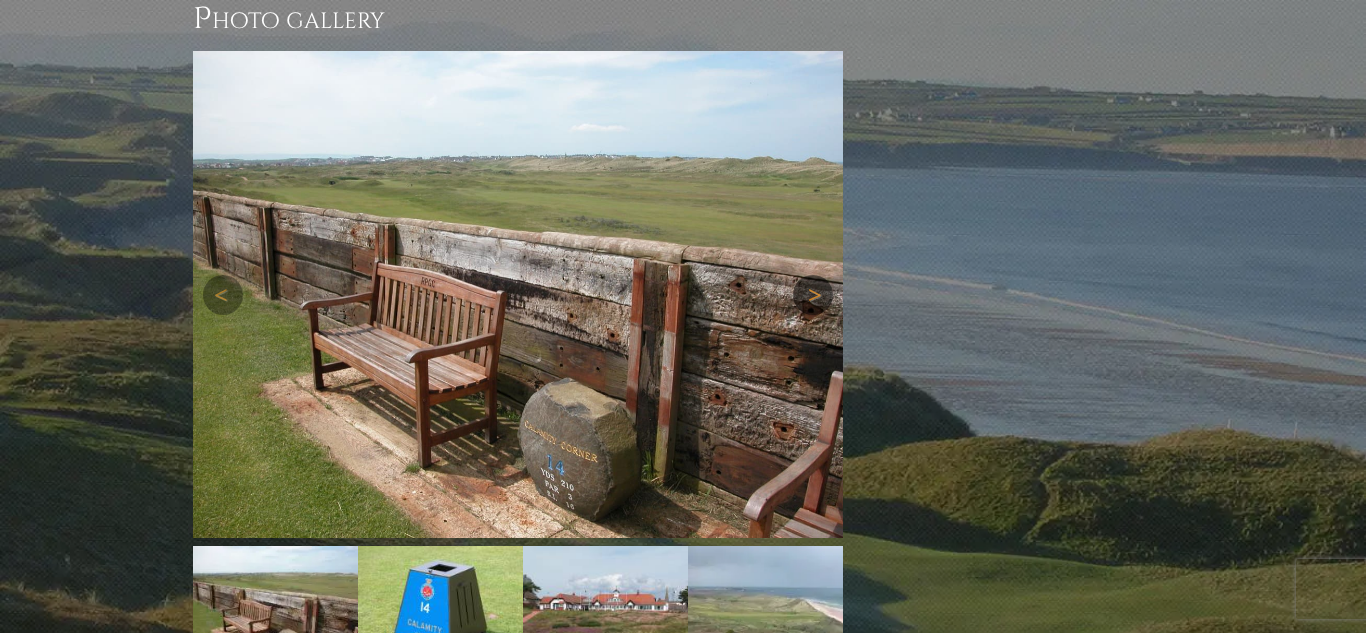 click on "Next" at bounding box center [813, 295] 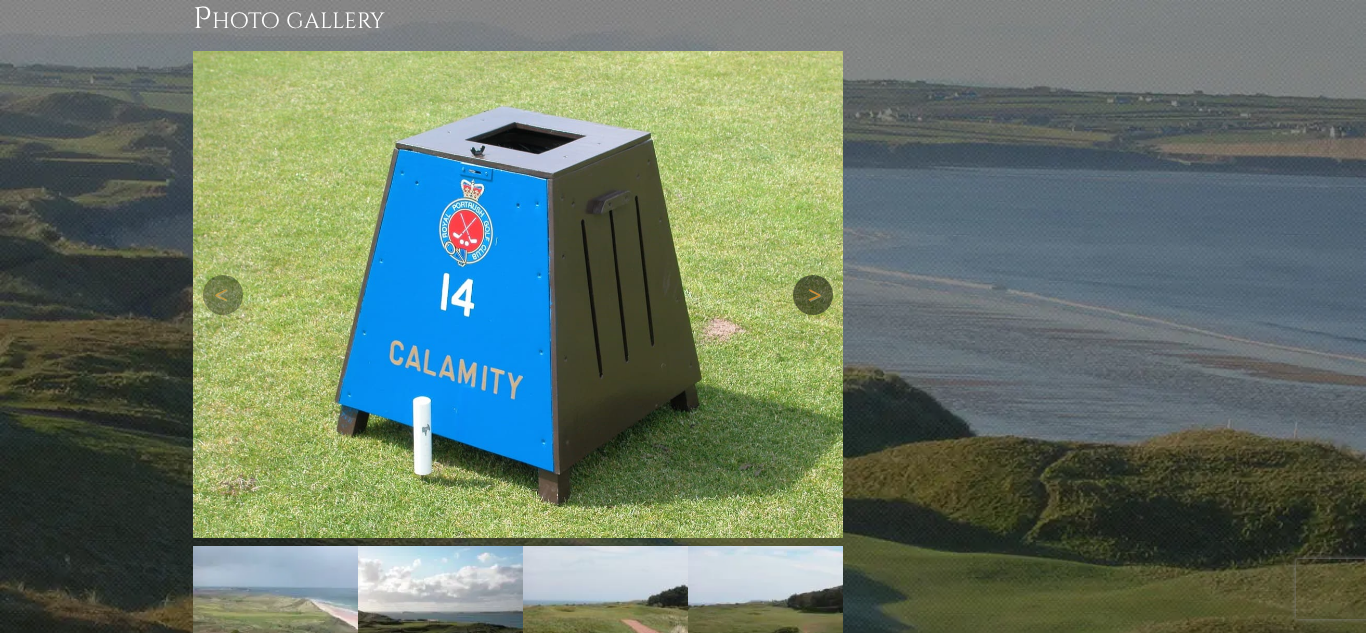click on "Next" at bounding box center [813, 295] 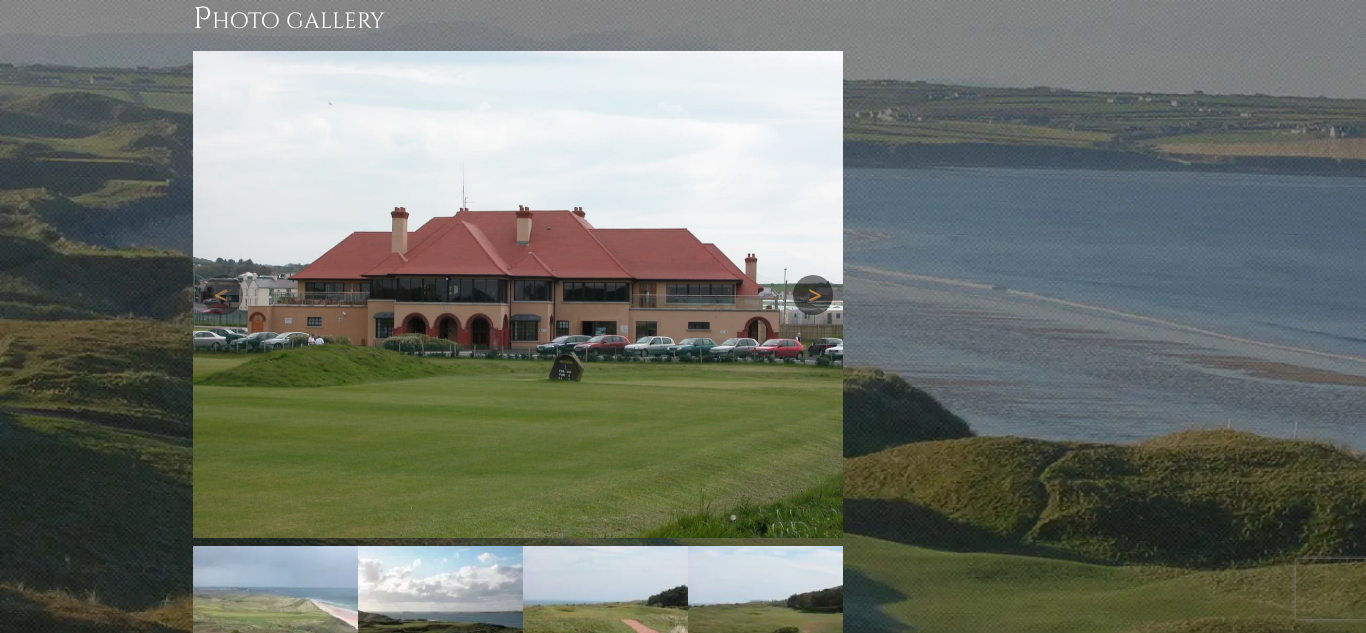 click on "Next" at bounding box center [813, 295] 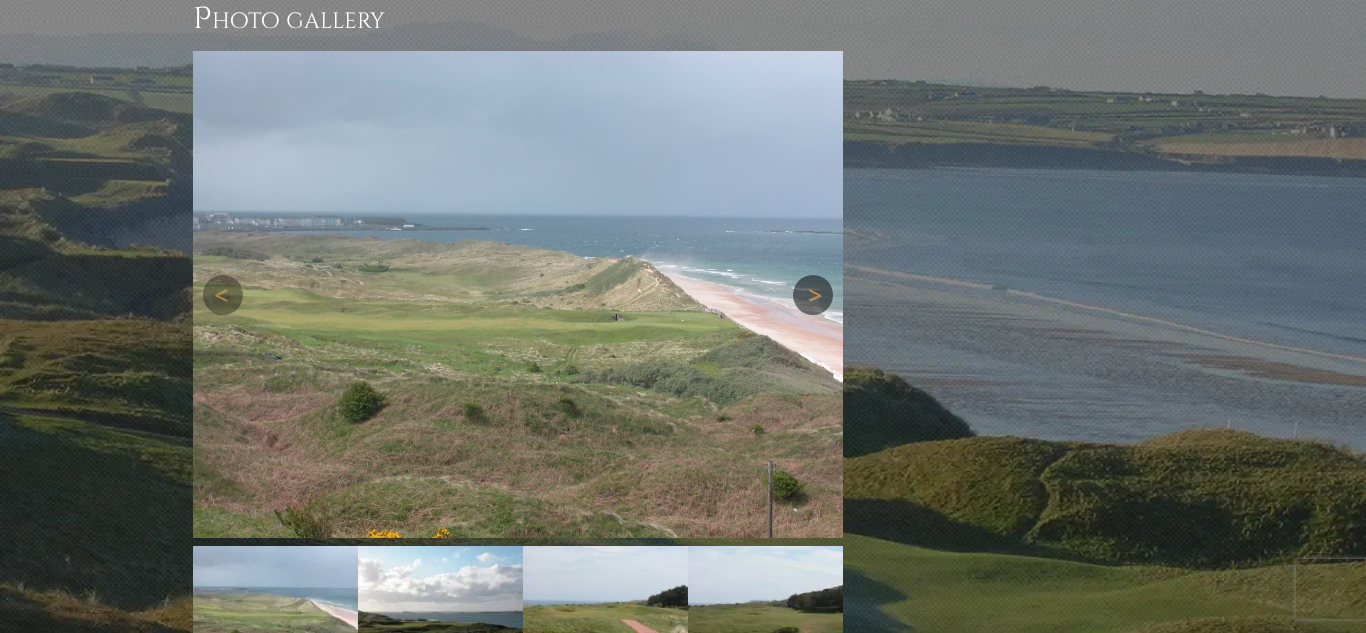 click on "Next" at bounding box center (813, 295) 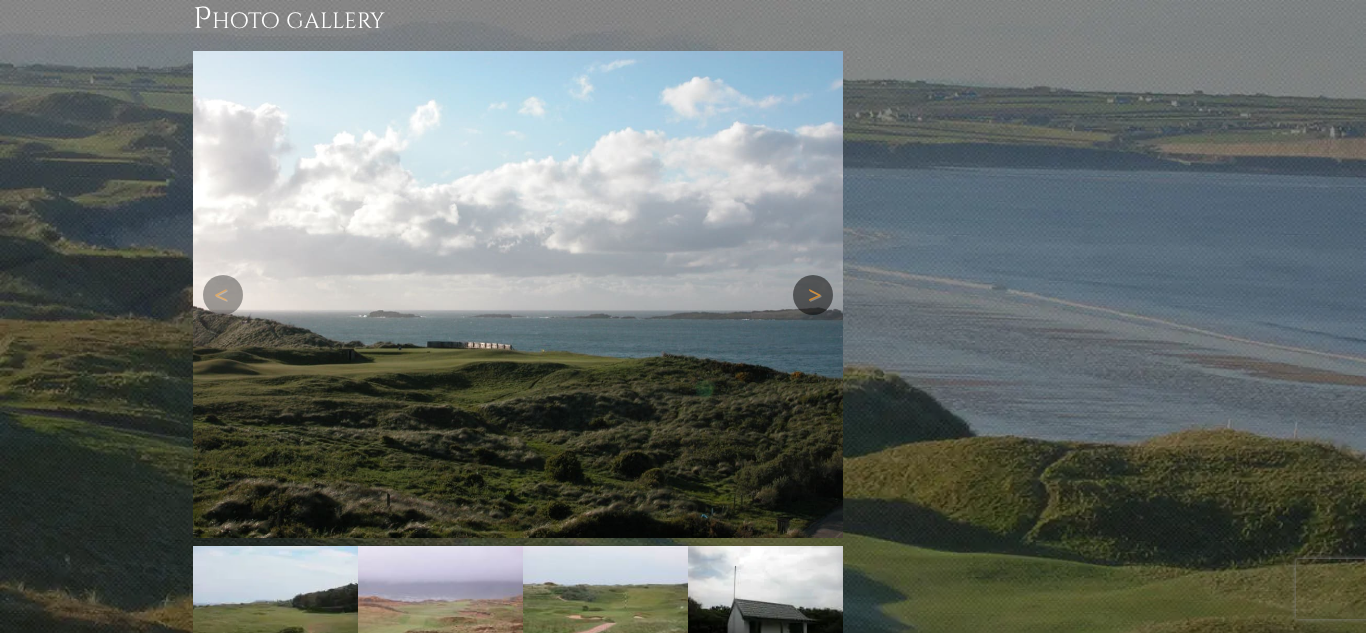 click on "Next" at bounding box center (813, 295) 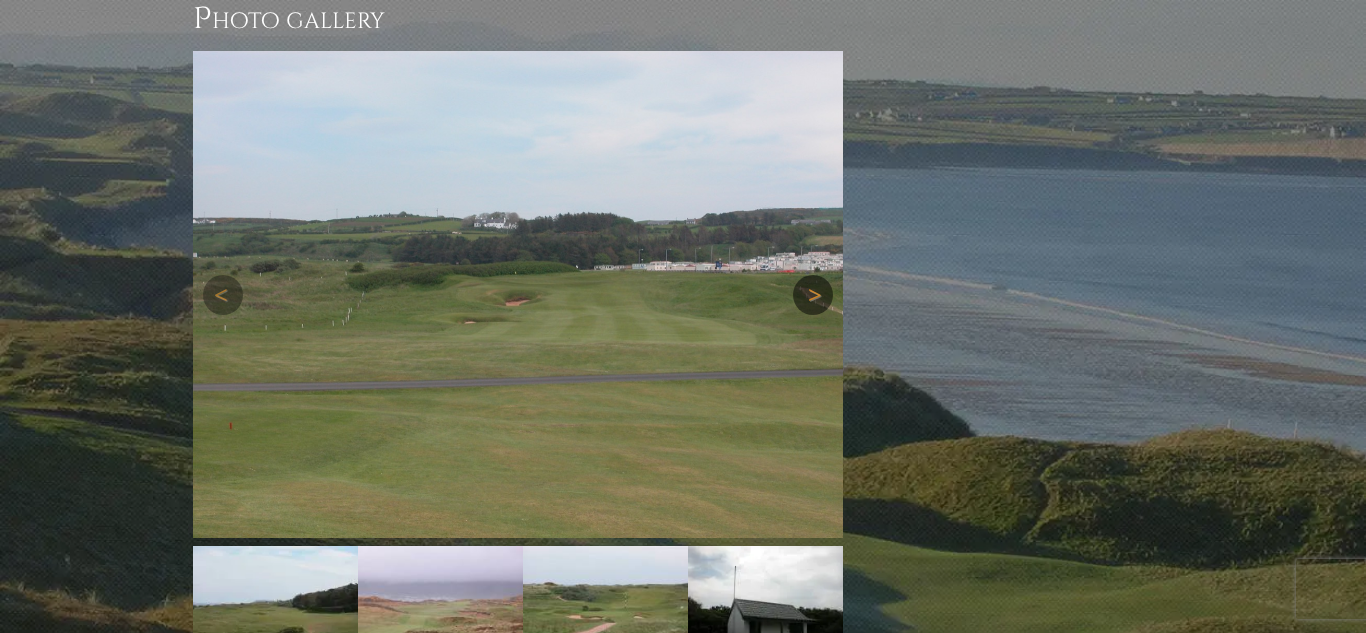 click on "Next" at bounding box center (813, 295) 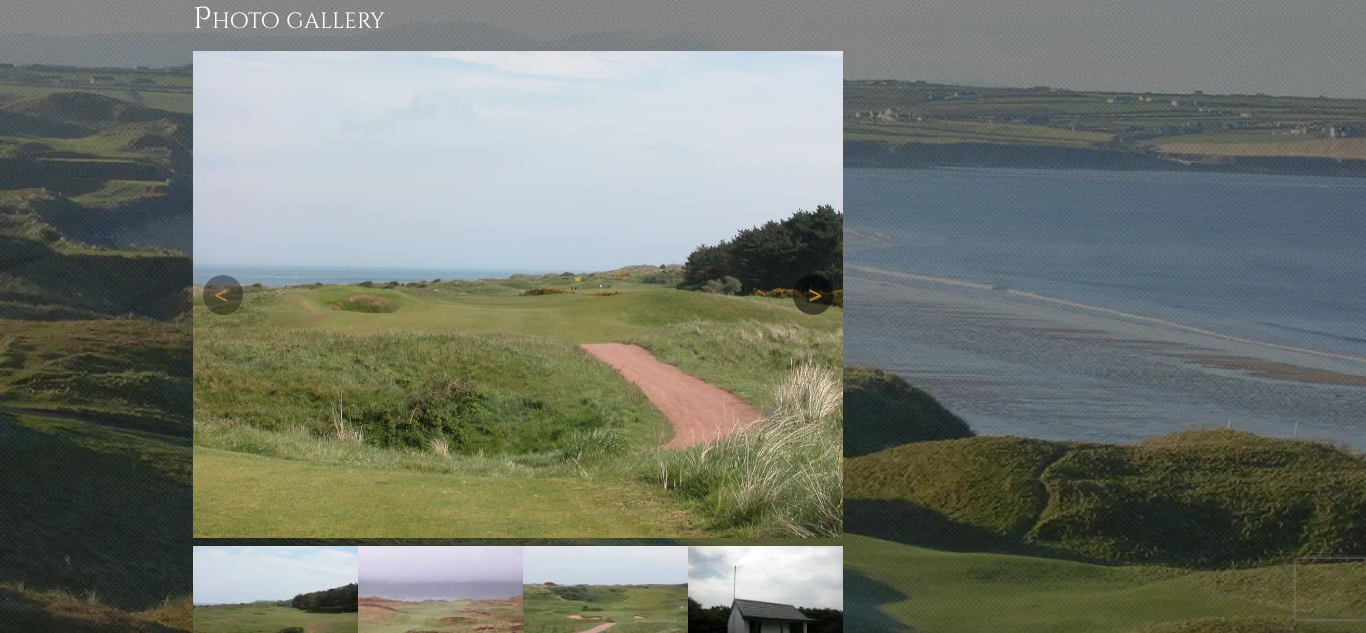 click on "Next" at bounding box center (813, 295) 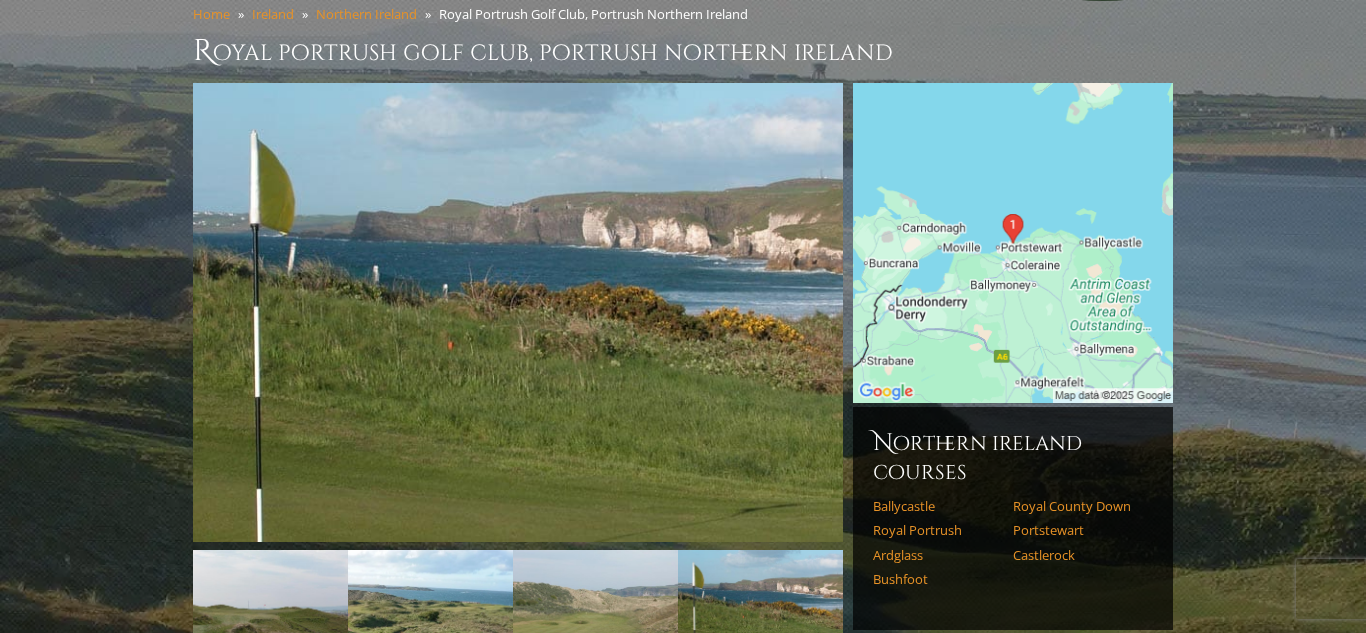 scroll, scrollTop: 0, scrollLeft: 0, axis: both 